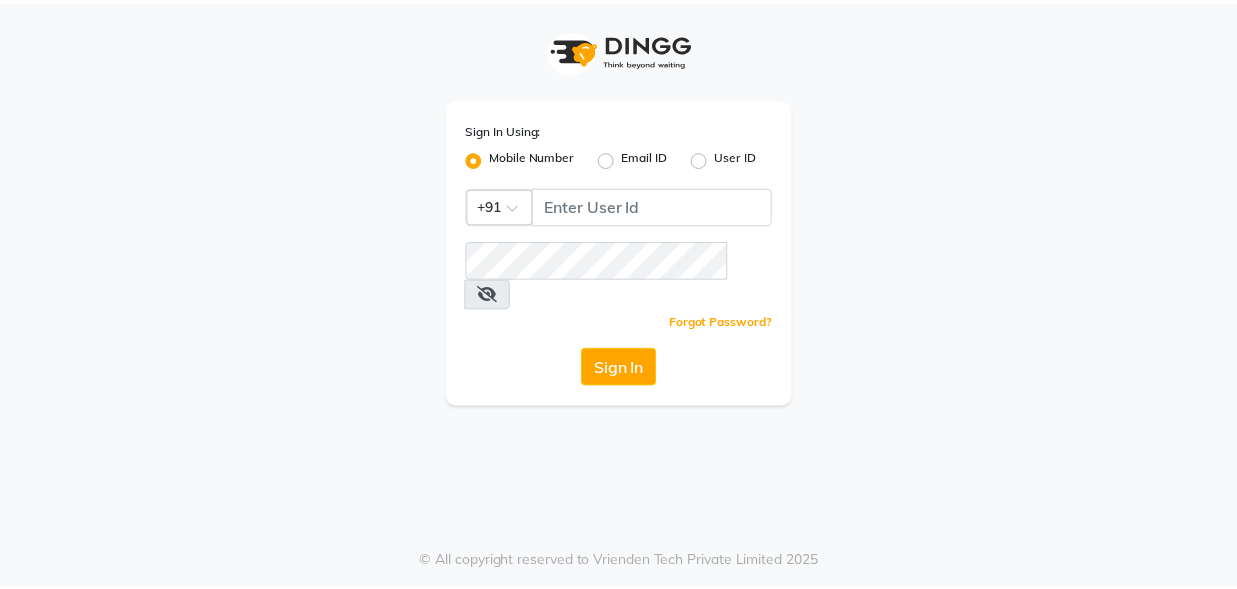 scroll, scrollTop: 0, scrollLeft: 0, axis: both 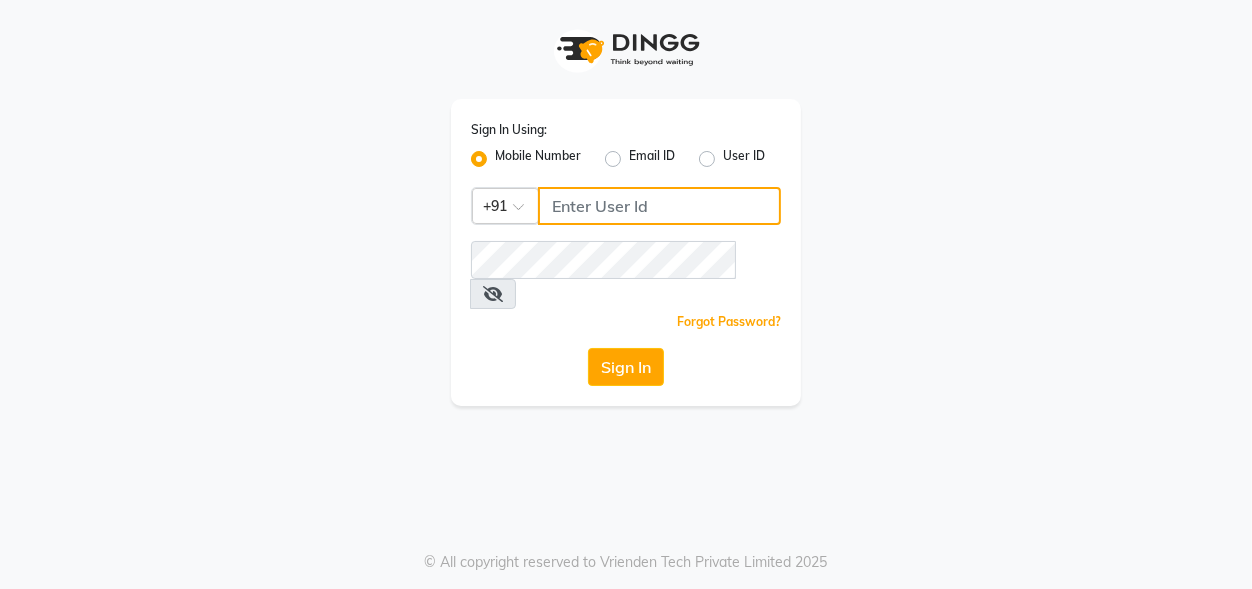 click 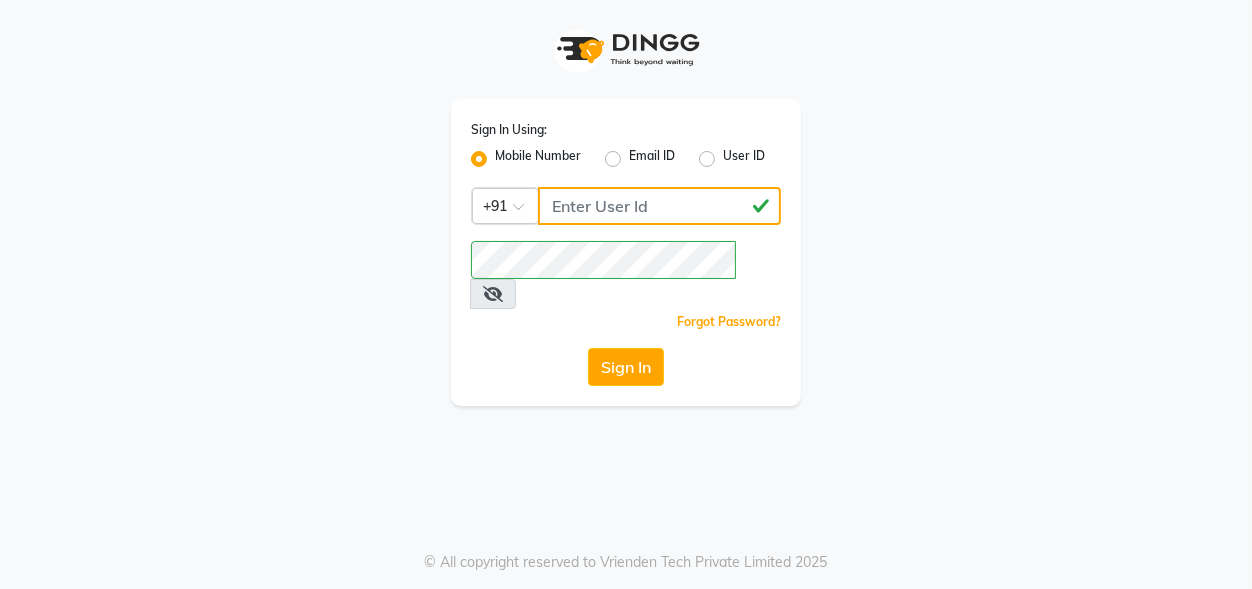type on "[PHONE]" 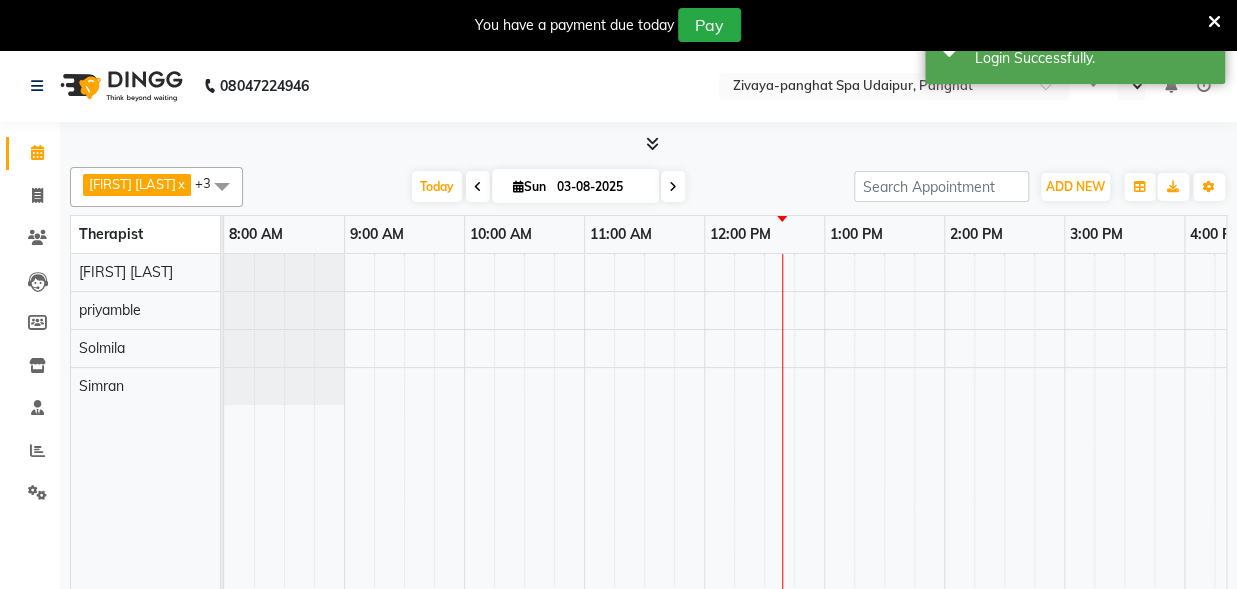 scroll, scrollTop: 0, scrollLeft: 0, axis: both 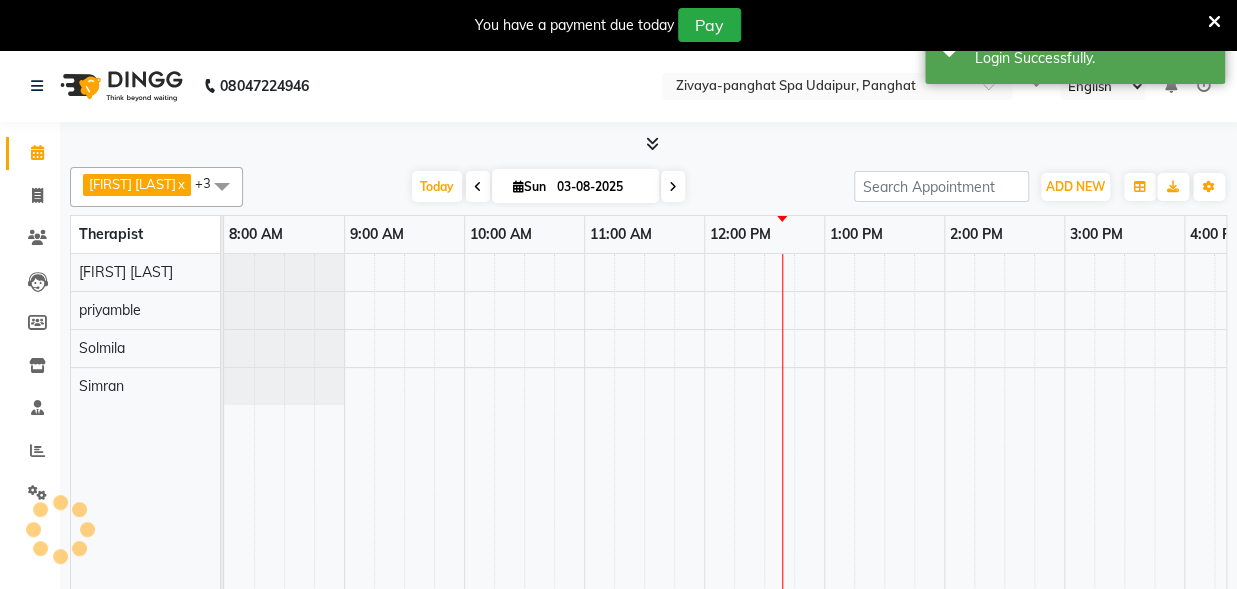 select on "en" 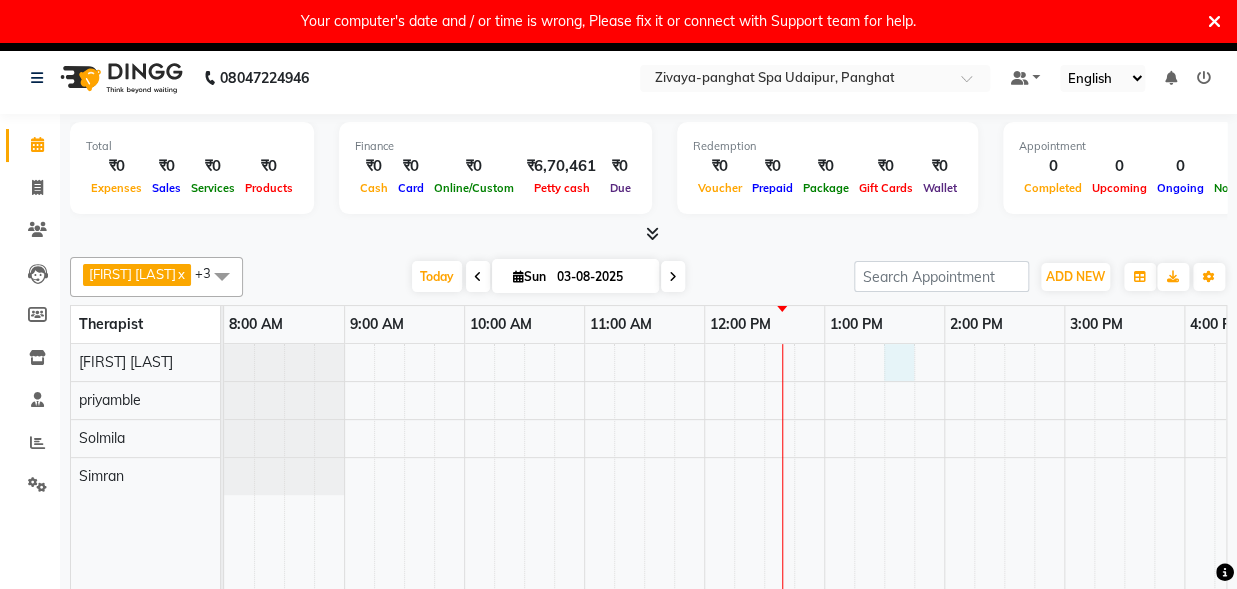 click at bounding box center (1124, 526) 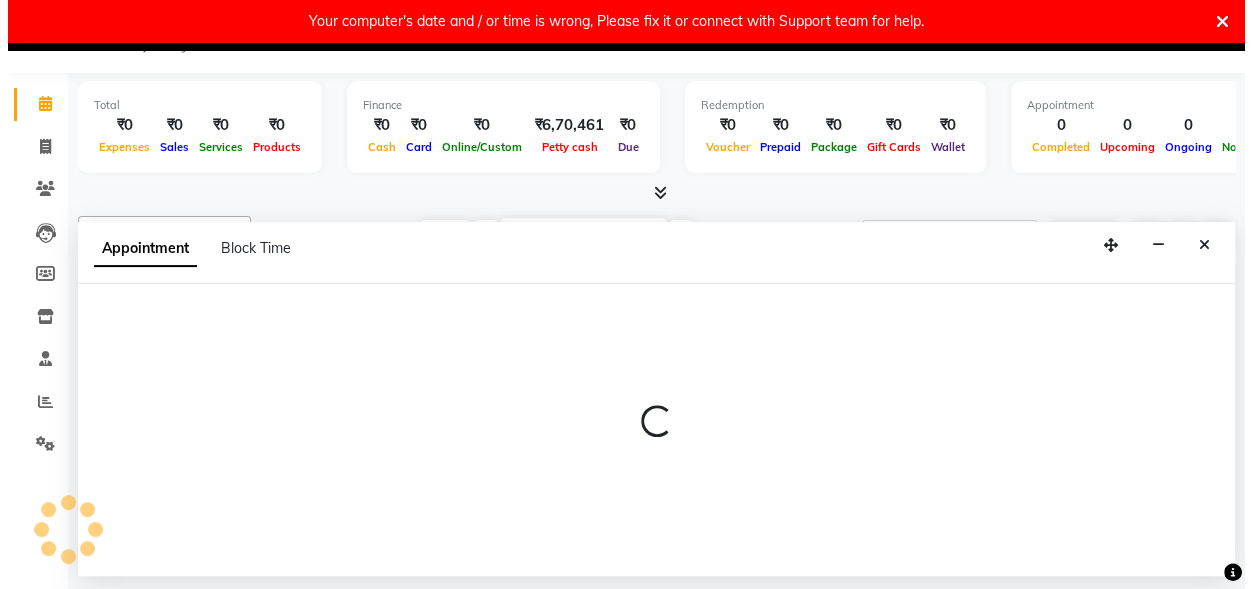 scroll, scrollTop: 42, scrollLeft: 0, axis: vertical 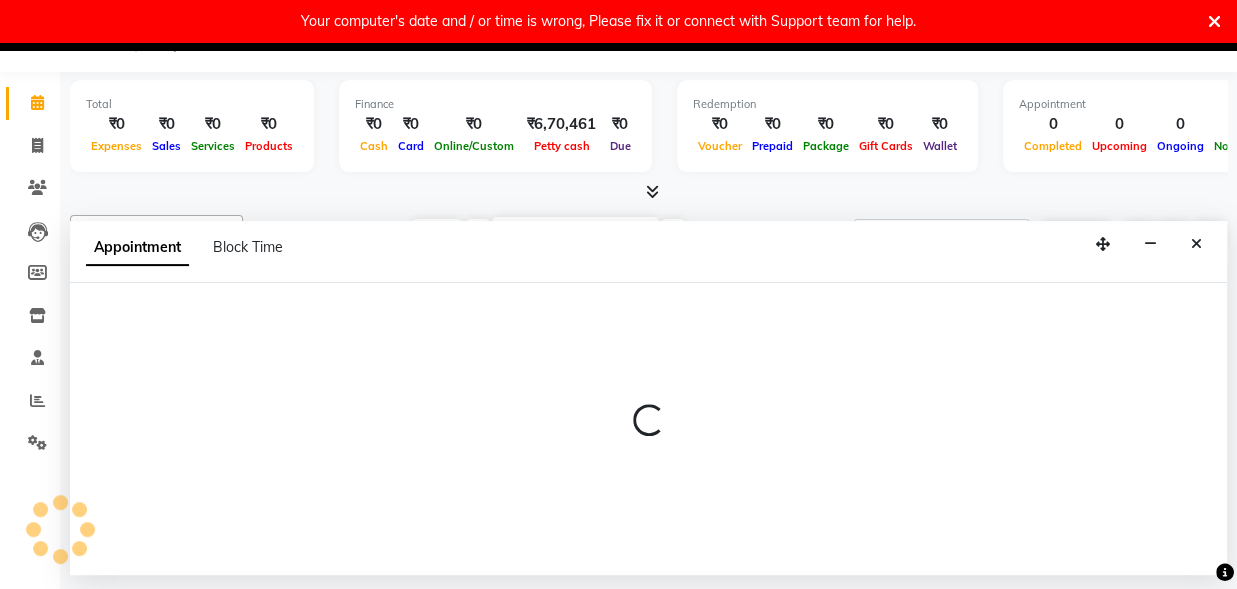 select on "54828" 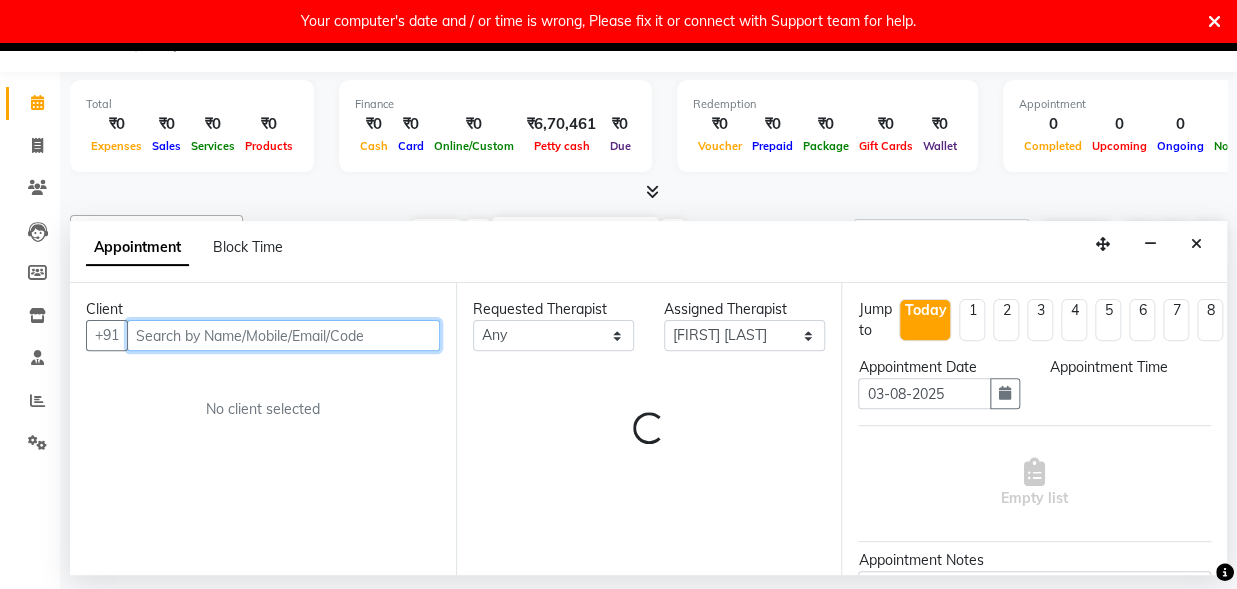 select on "810" 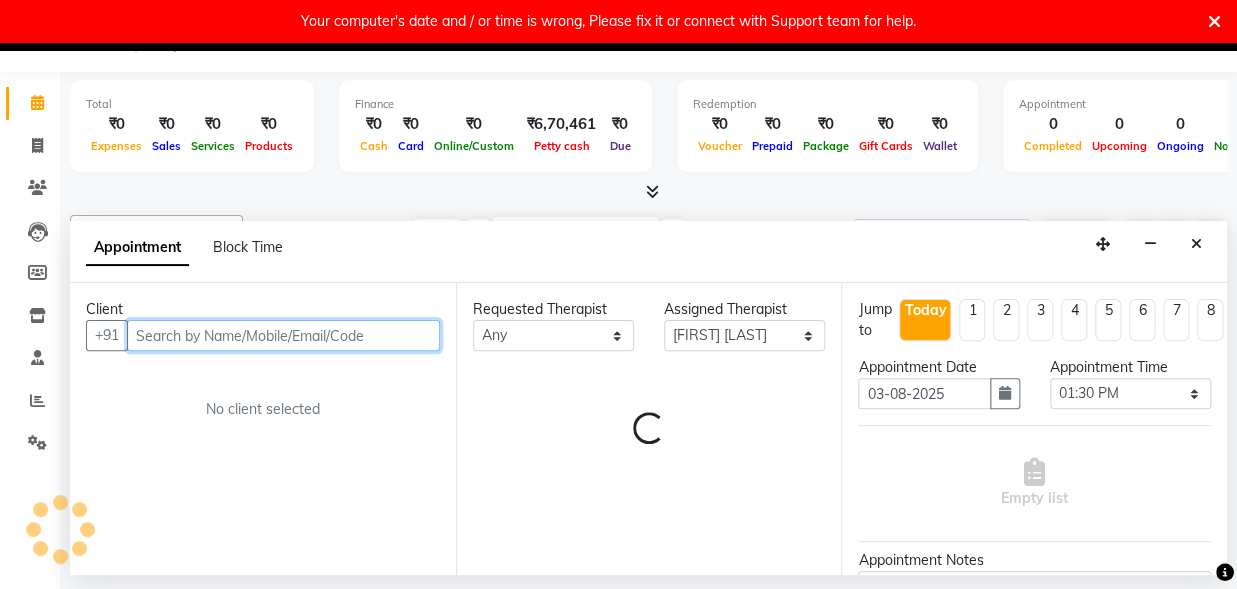 click at bounding box center [283, 335] 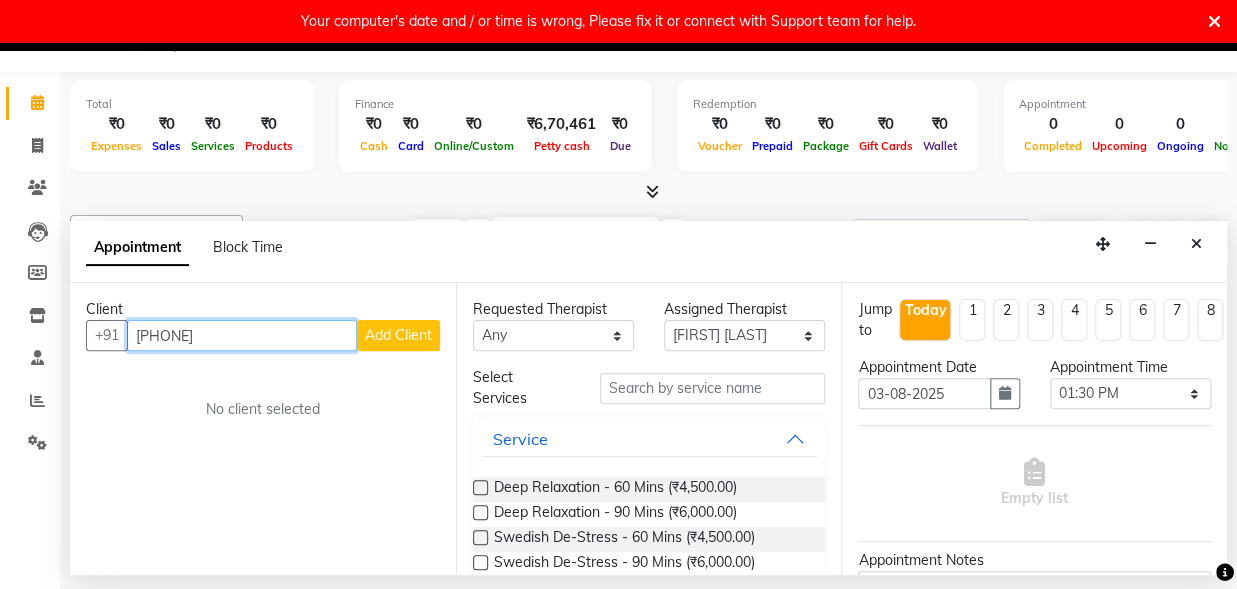type on "[PHONE]" 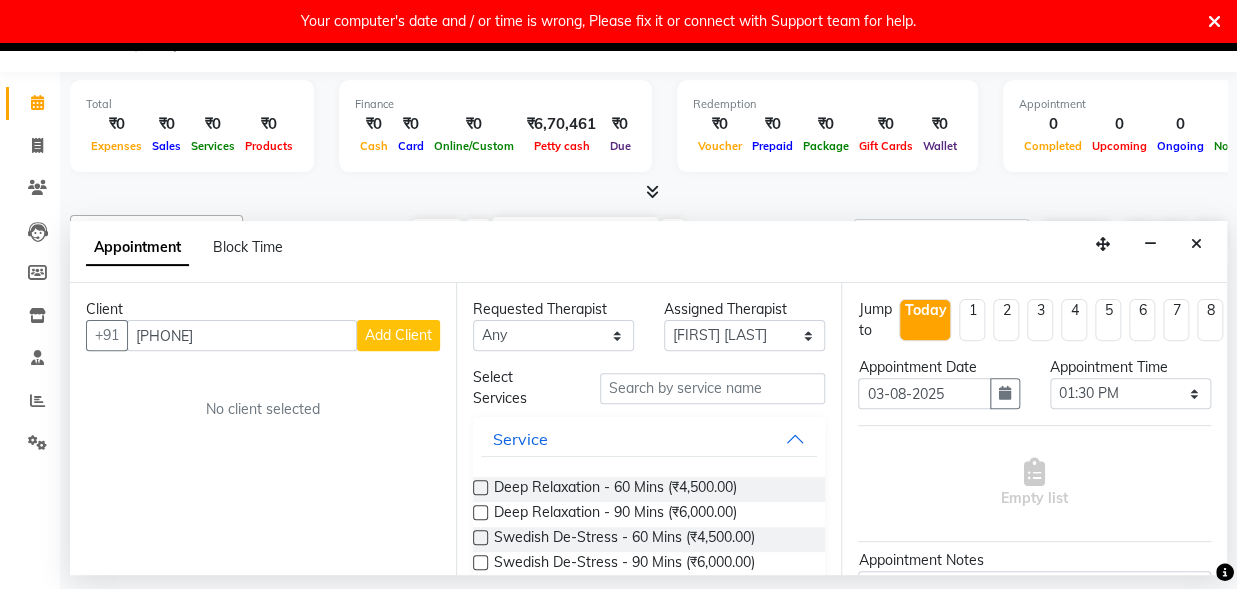 click on "Add Client" at bounding box center (398, 335) 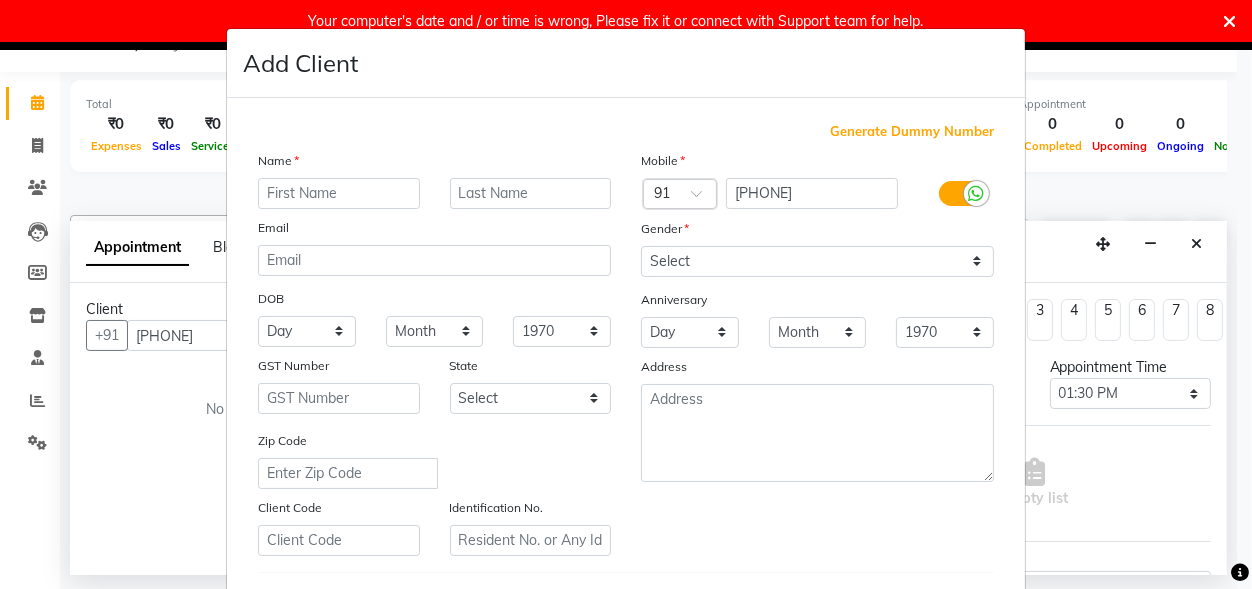 click at bounding box center (339, 193) 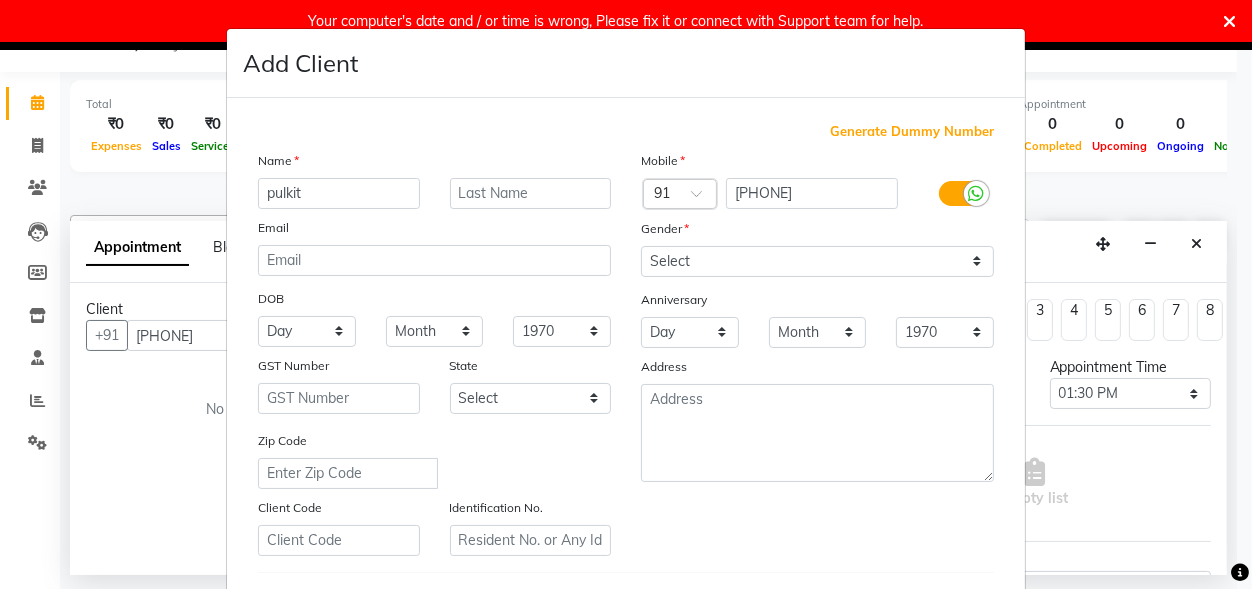 type on "pulkit" 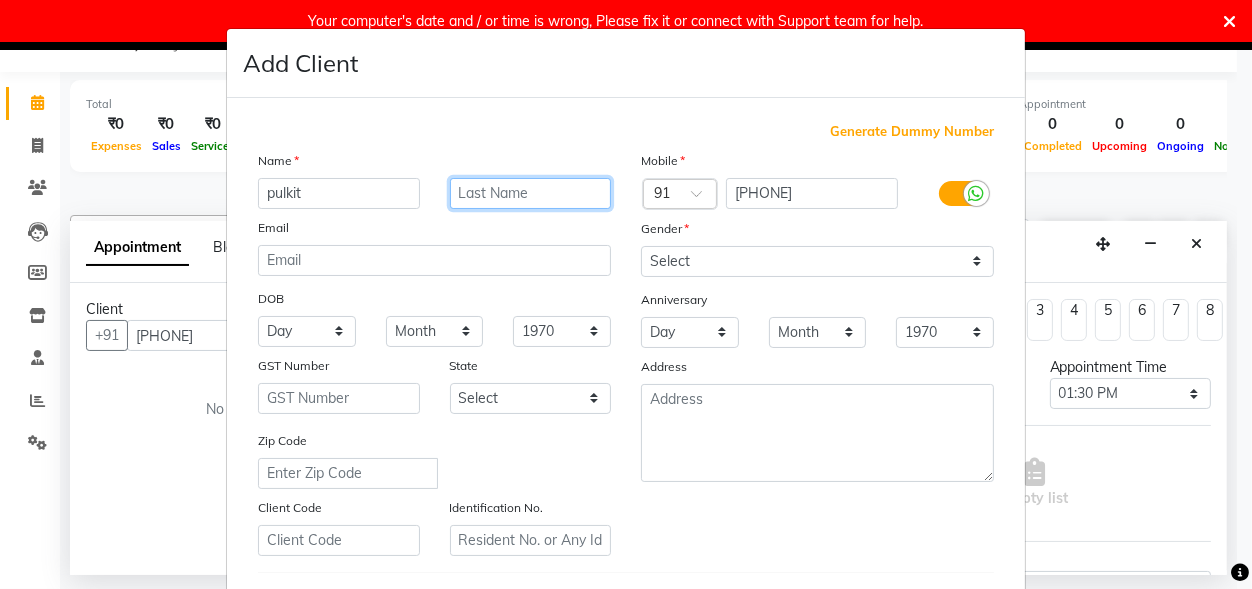 click at bounding box center (531, 193) 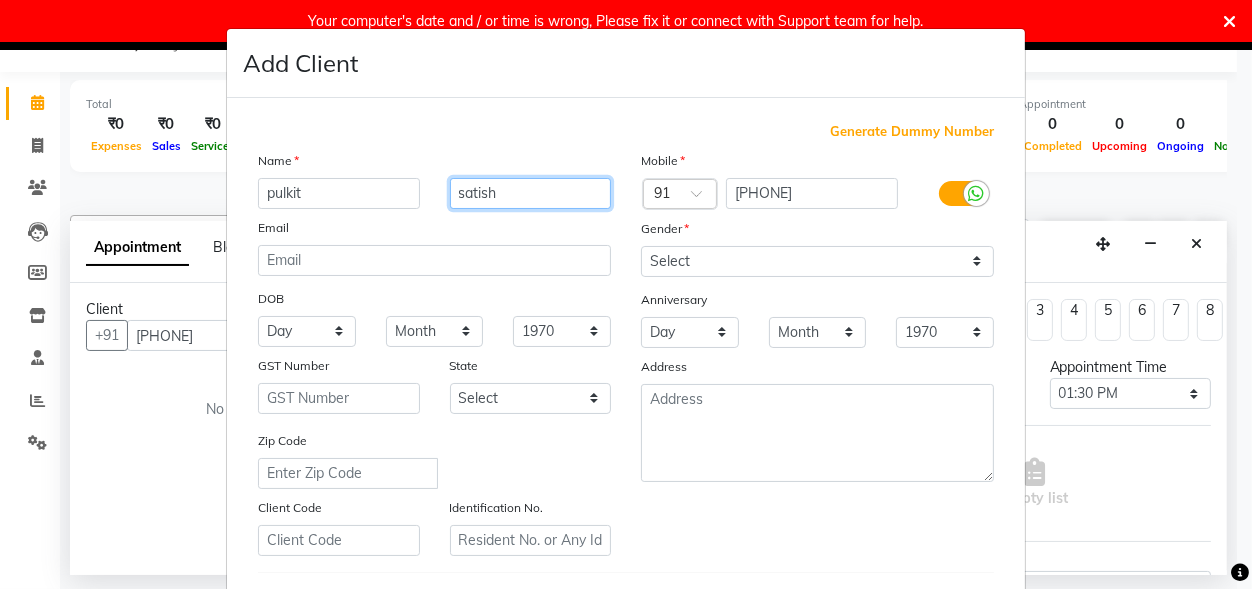type on "satish" 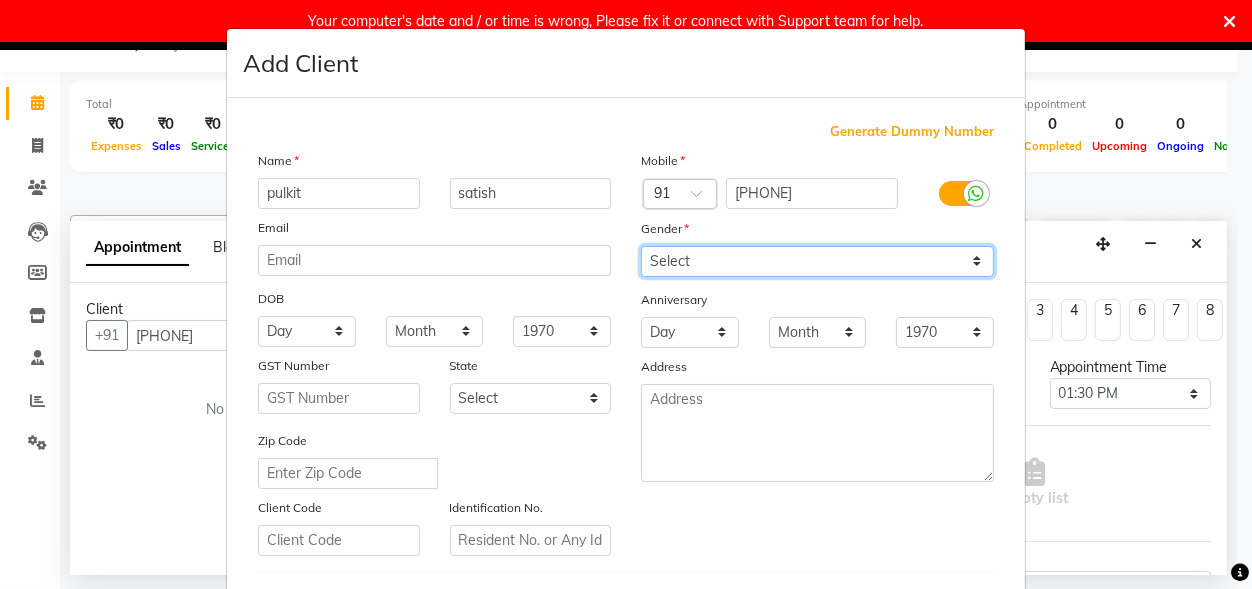click on "Select Male Female Other Prefer Not To Say" at bounding box center (817, 261) 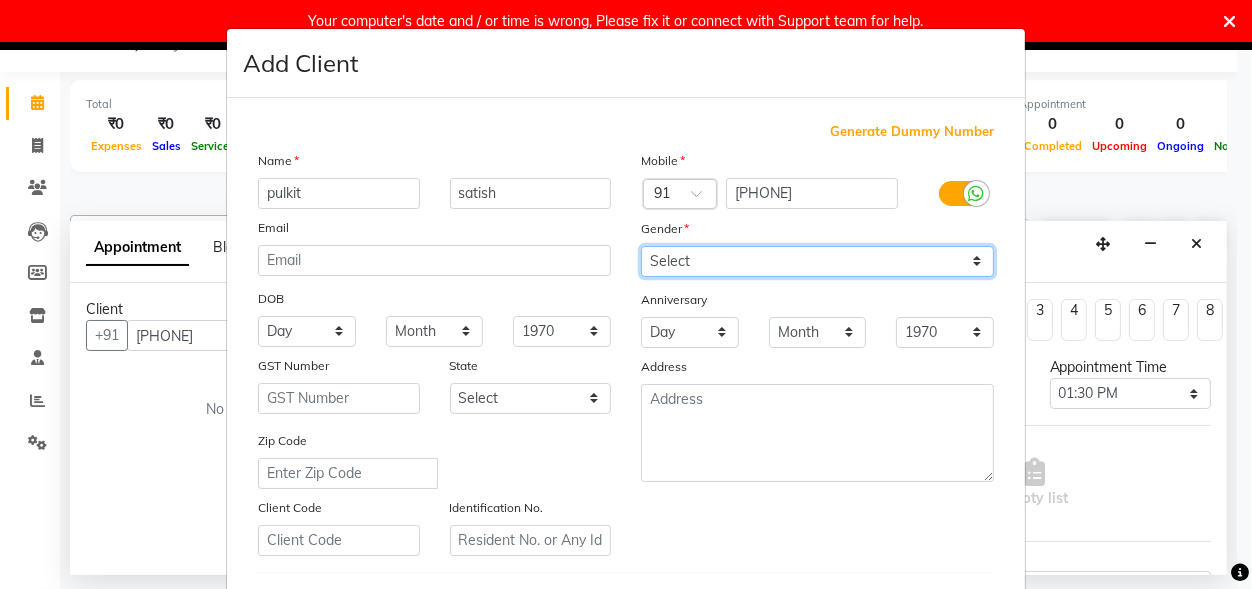 select on "male" 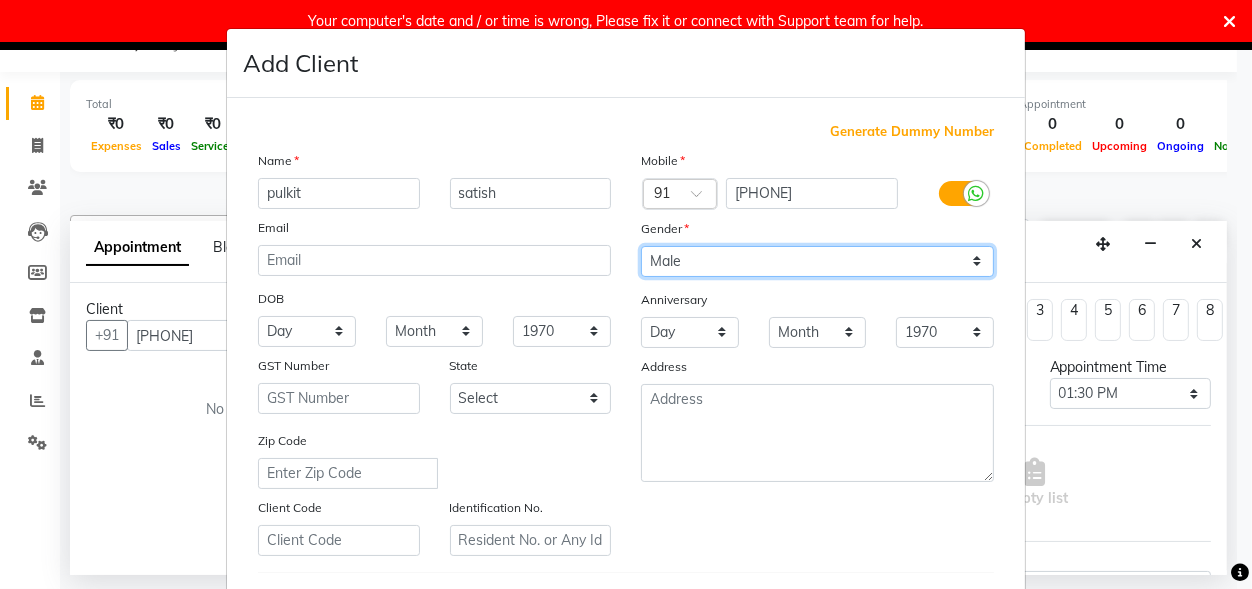 click on "Male" at bounding box center (0, 0) 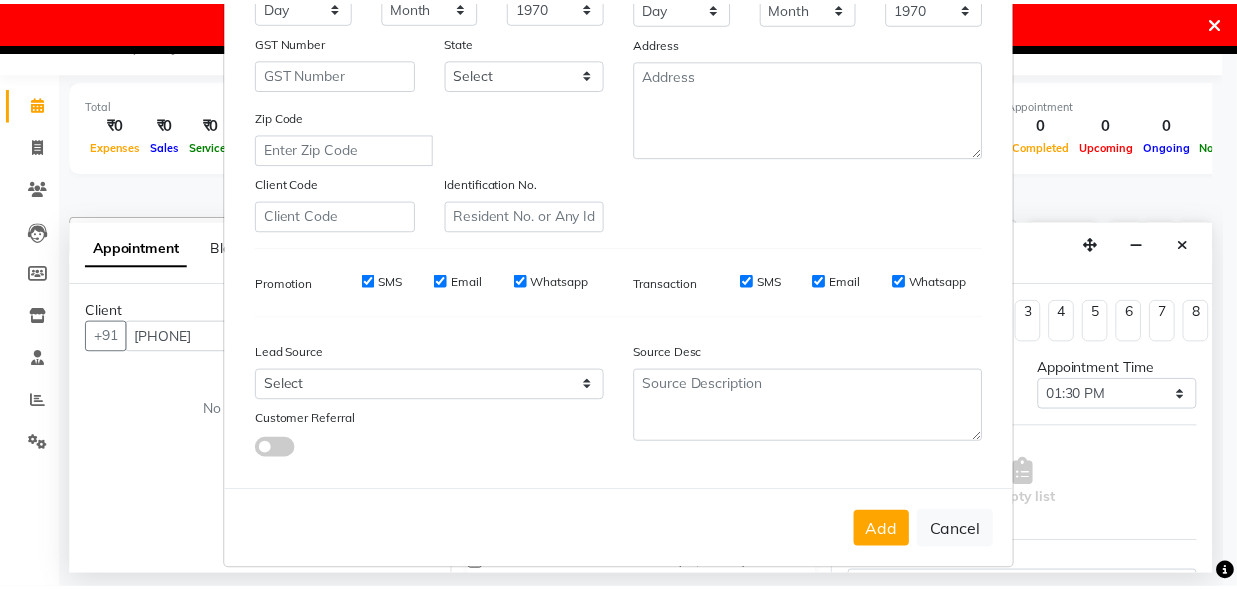 scroll, scrollTop: 331, scrollLeft: 0, axis: vertical 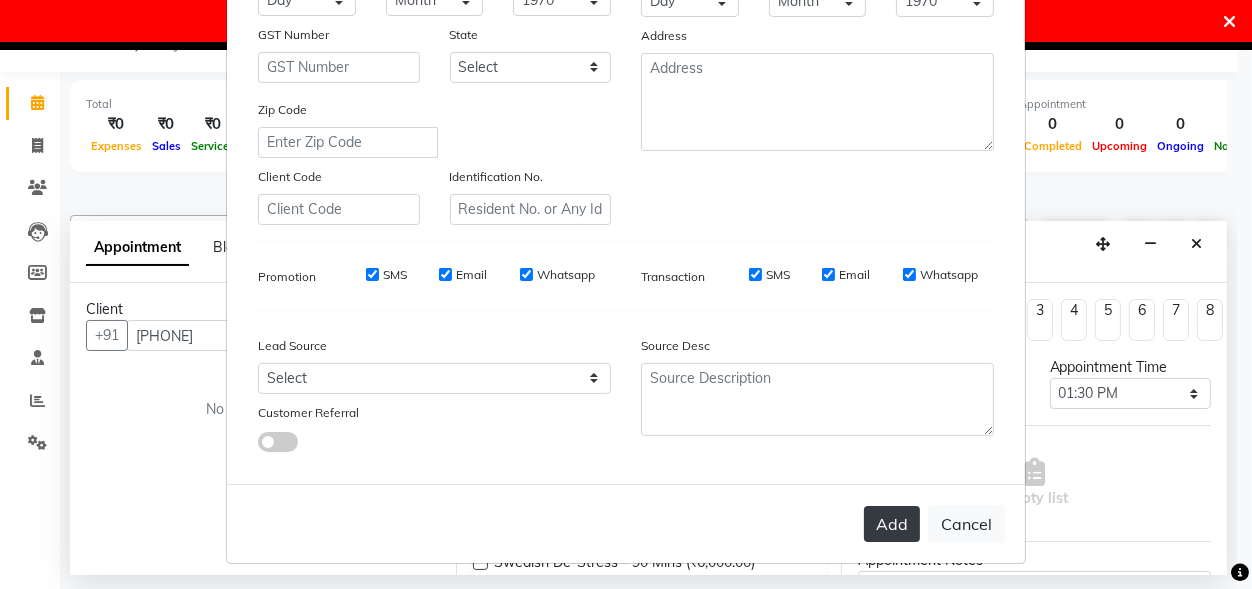 click on "Add" at bounding box center [892, 524] 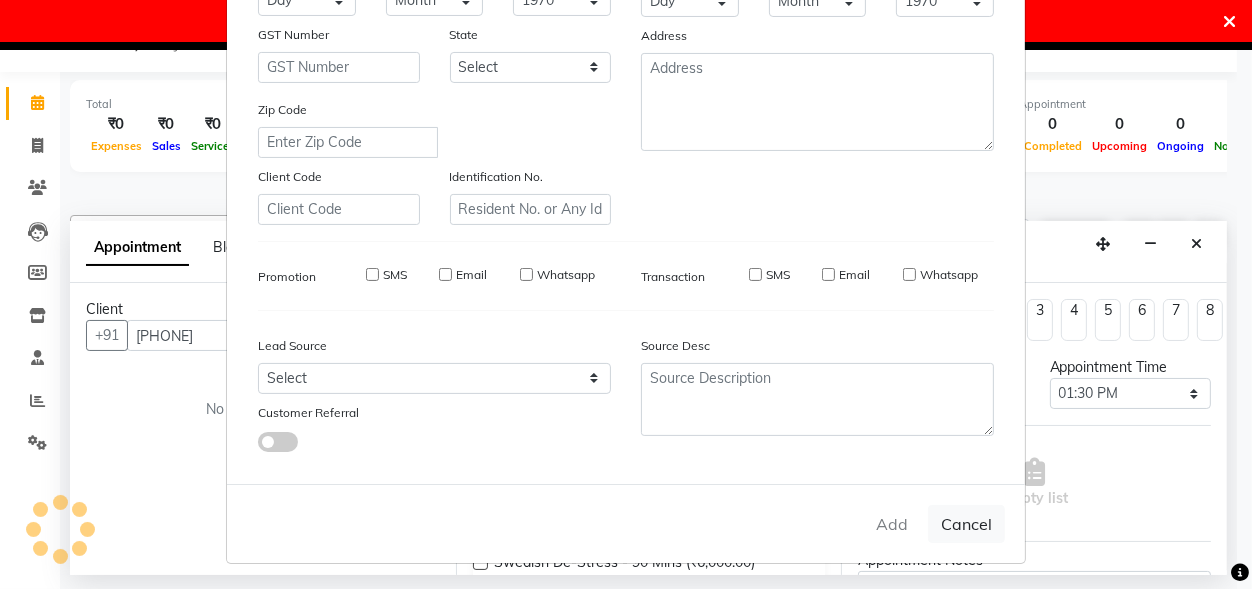 type 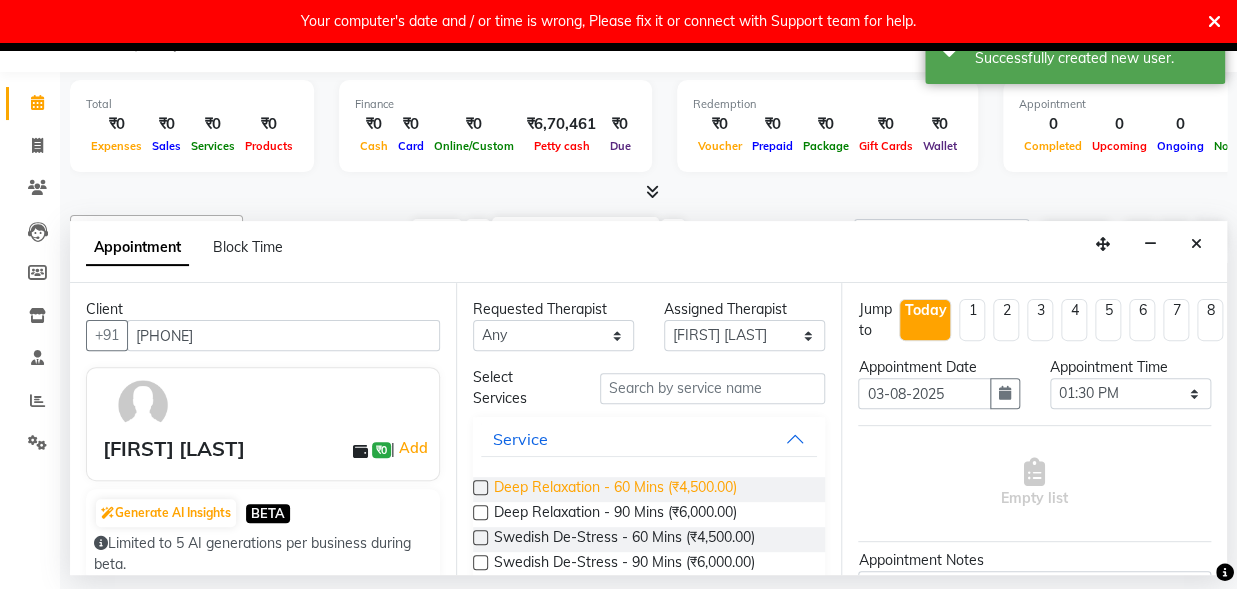click on "Deep Relaxation - 60 Mins (₹4,500.00)" at bounding box center (615, 489) 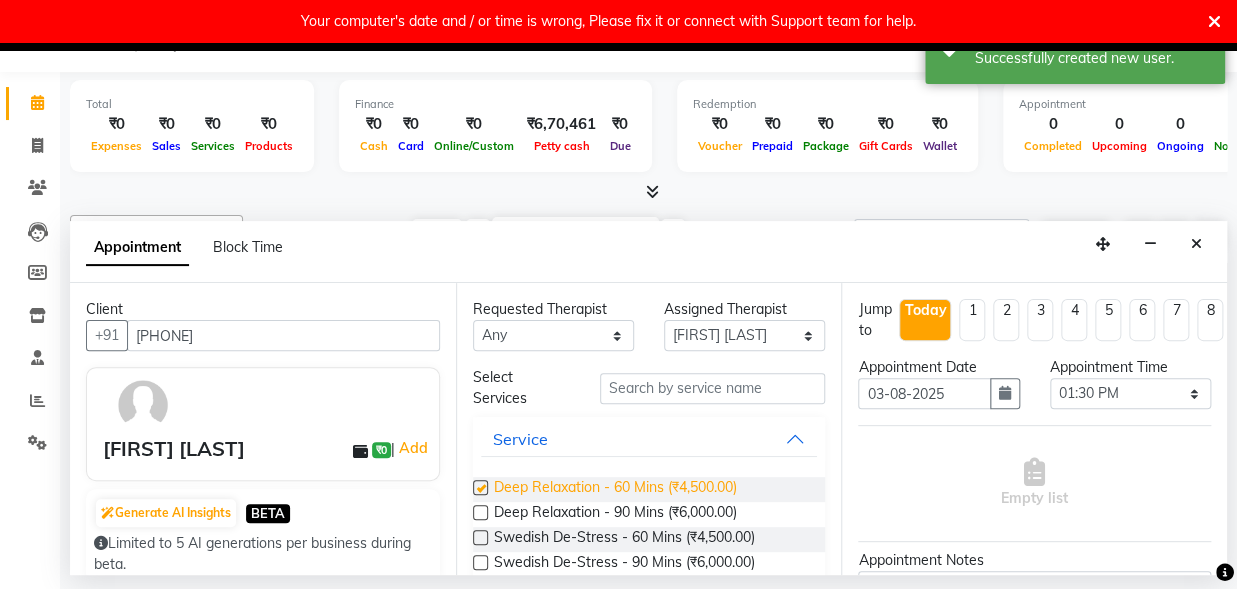 checkbox on "false" 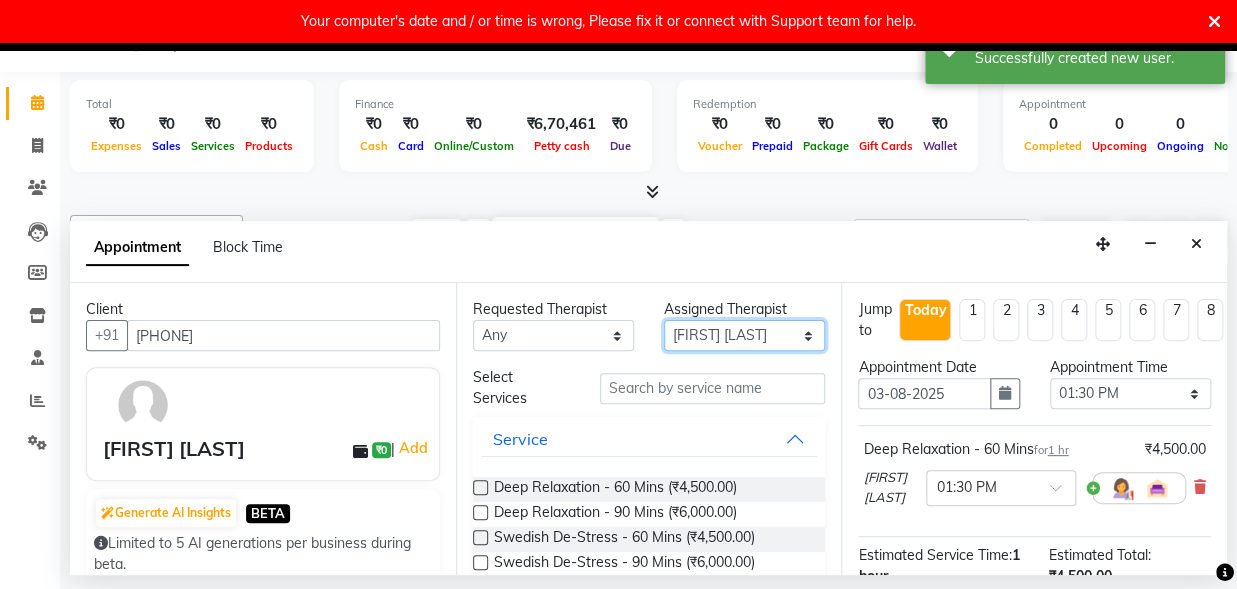 click on "Select [FIRST] [LAST] priyamble Simran Solmila" at bounding box center [744, 335] 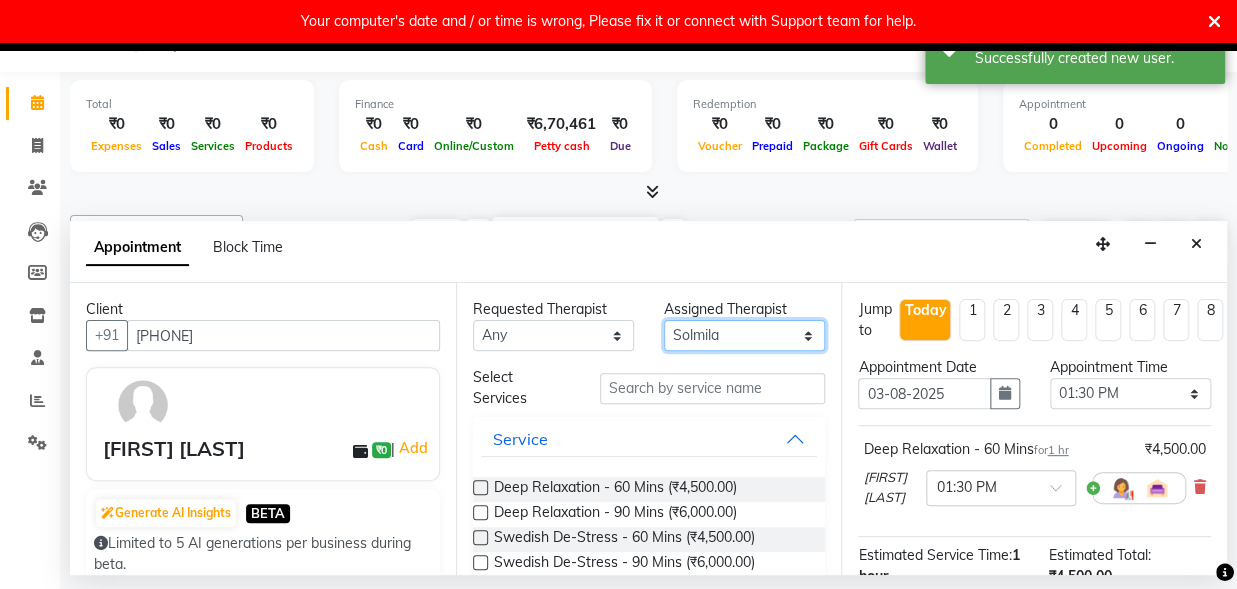 click on "Solmila" at bounding box center [0, 0] 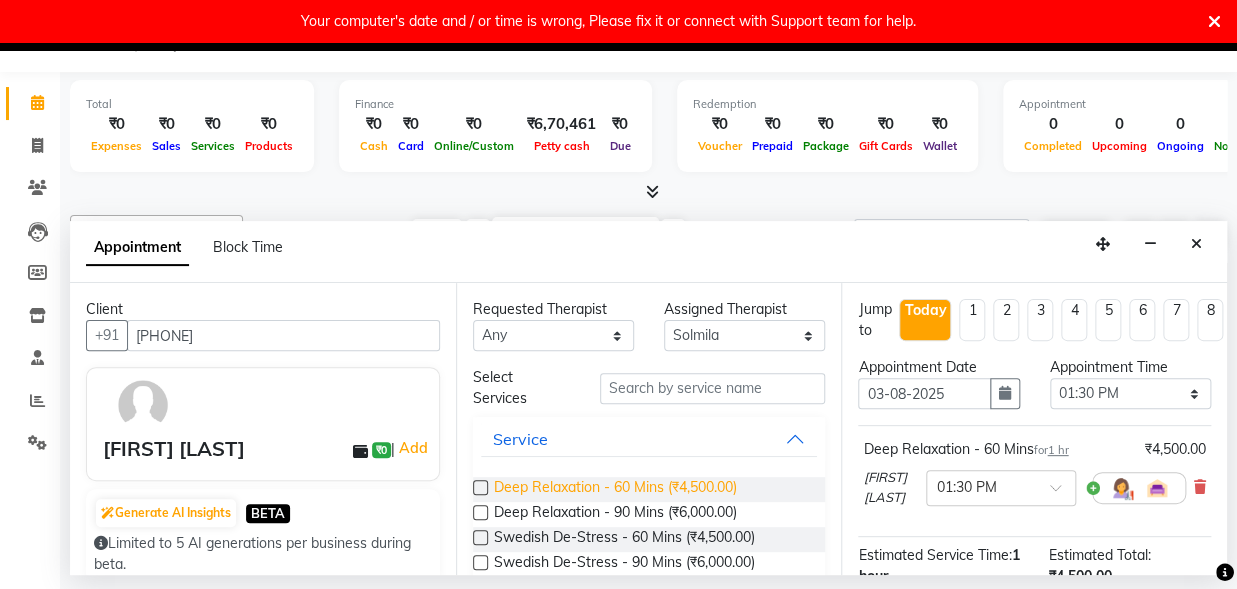click on "Deep Relaxation - 60 Mins (₹4,500.00)" at bounding box center [615, 489] 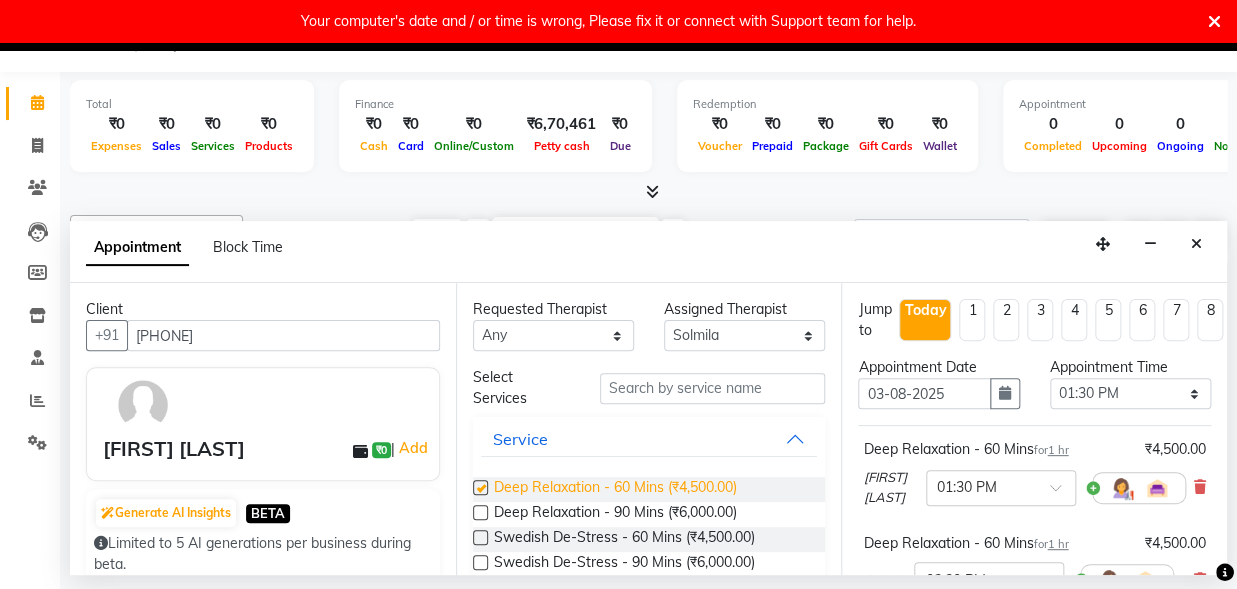 checkbox on "false" 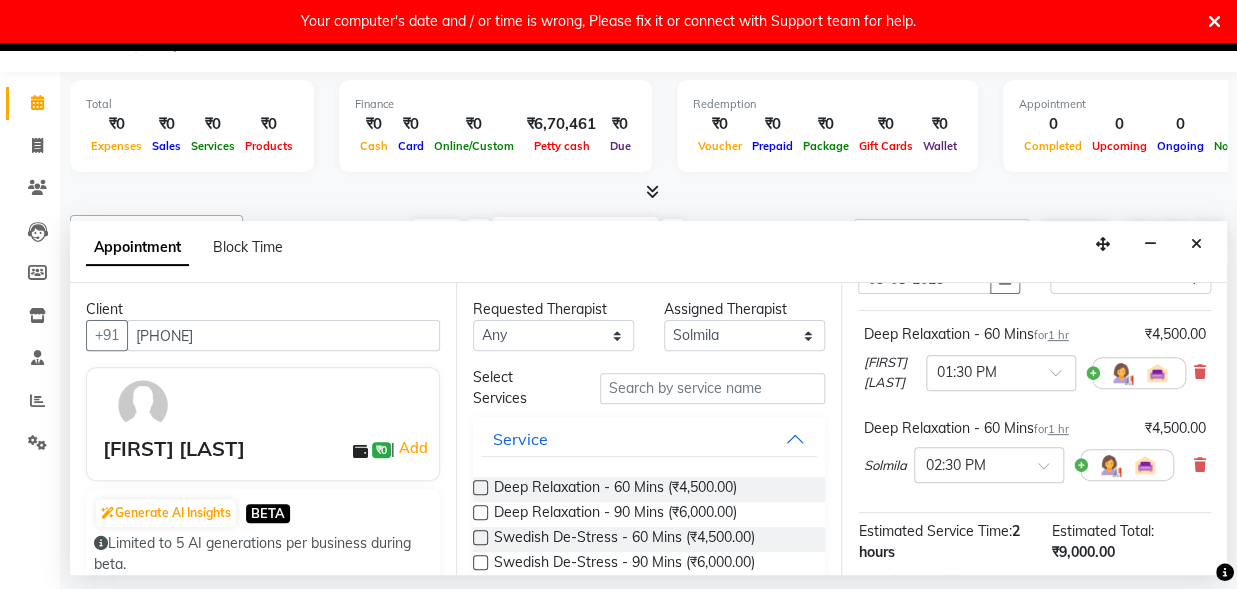 scroll, scrollTop: 67, scrollLeft: 0, axis: vertical 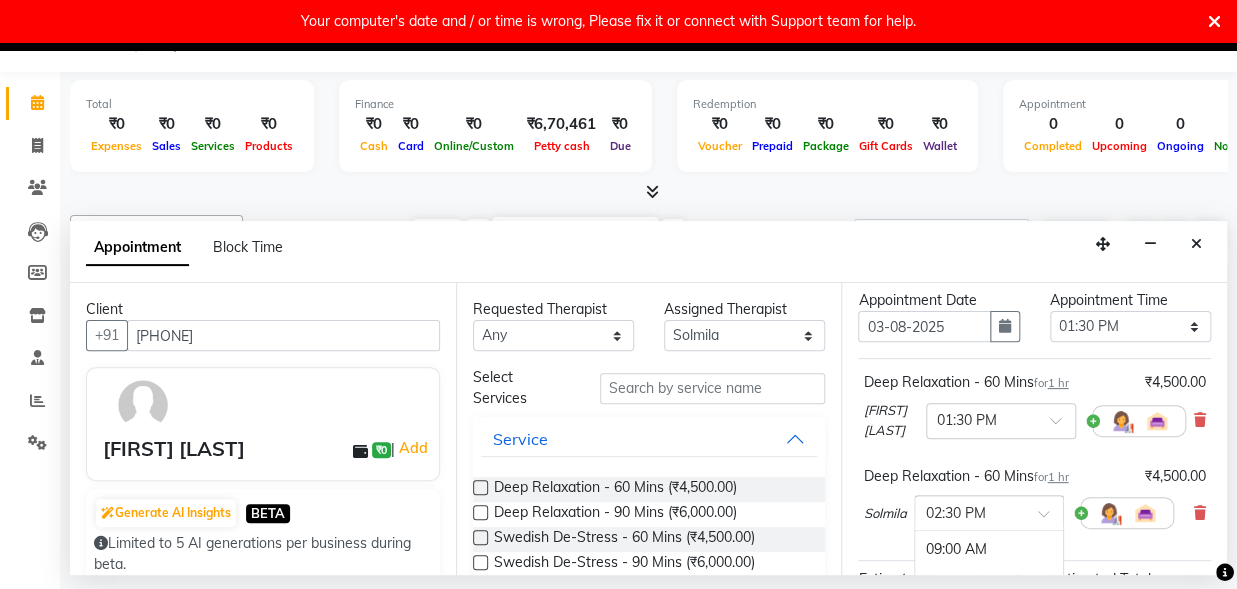 click at bounding box center [1050, 519] 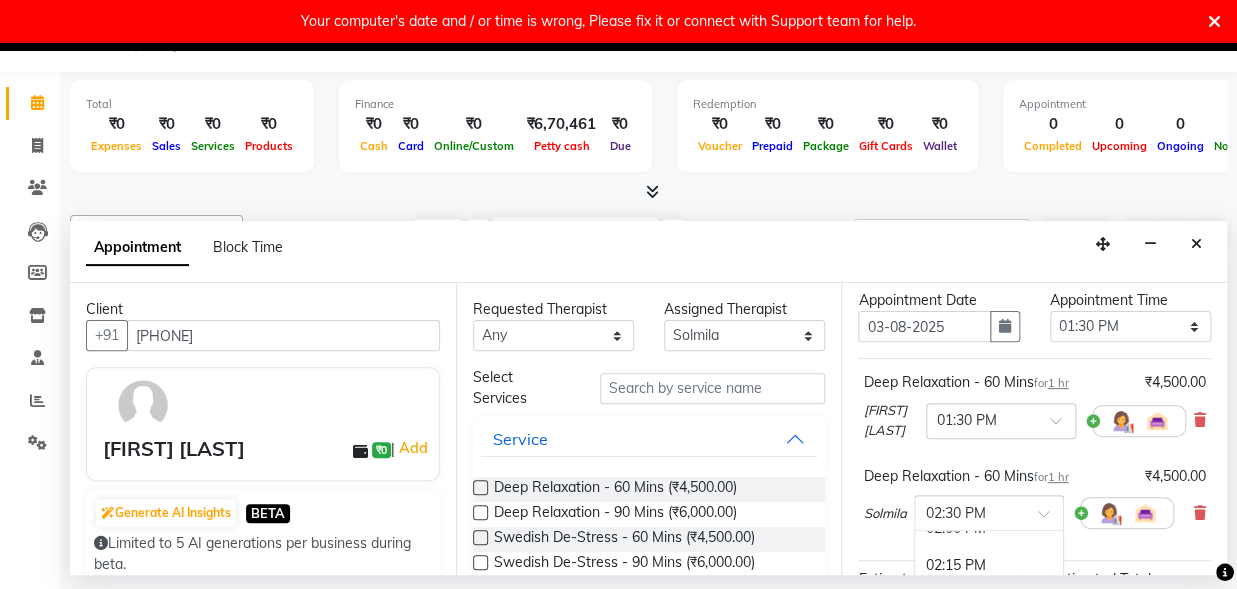 scroll, scrollTop: 709, scrollLeft: 0, axis: vertical 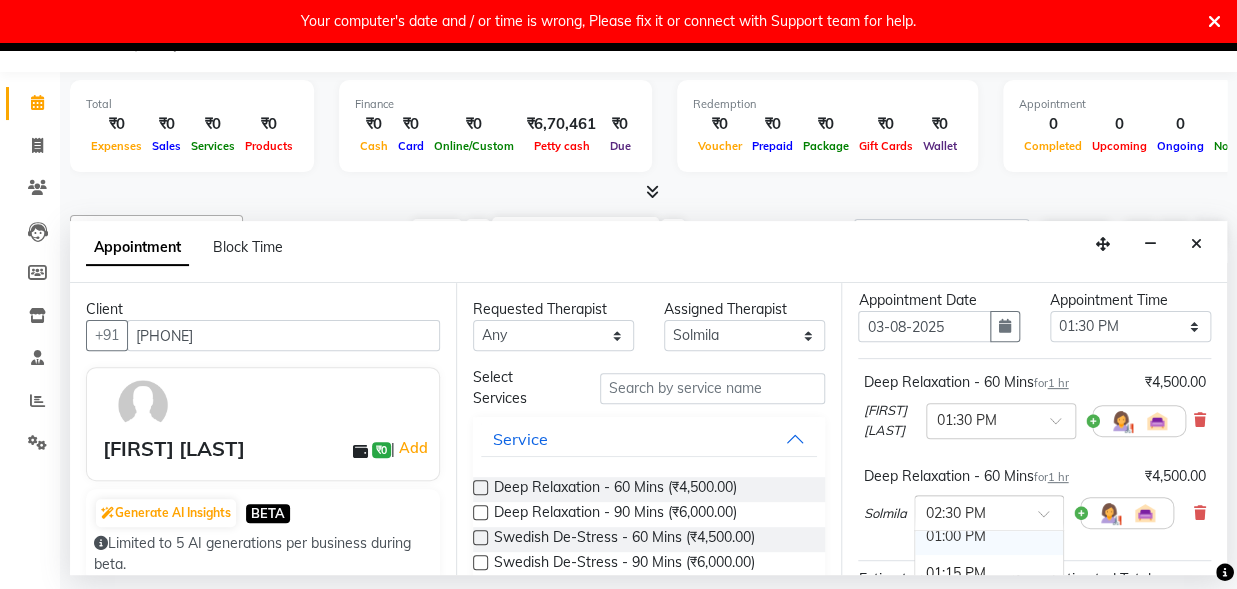 click on "01:00 PM" at bounding box center [989, 536] 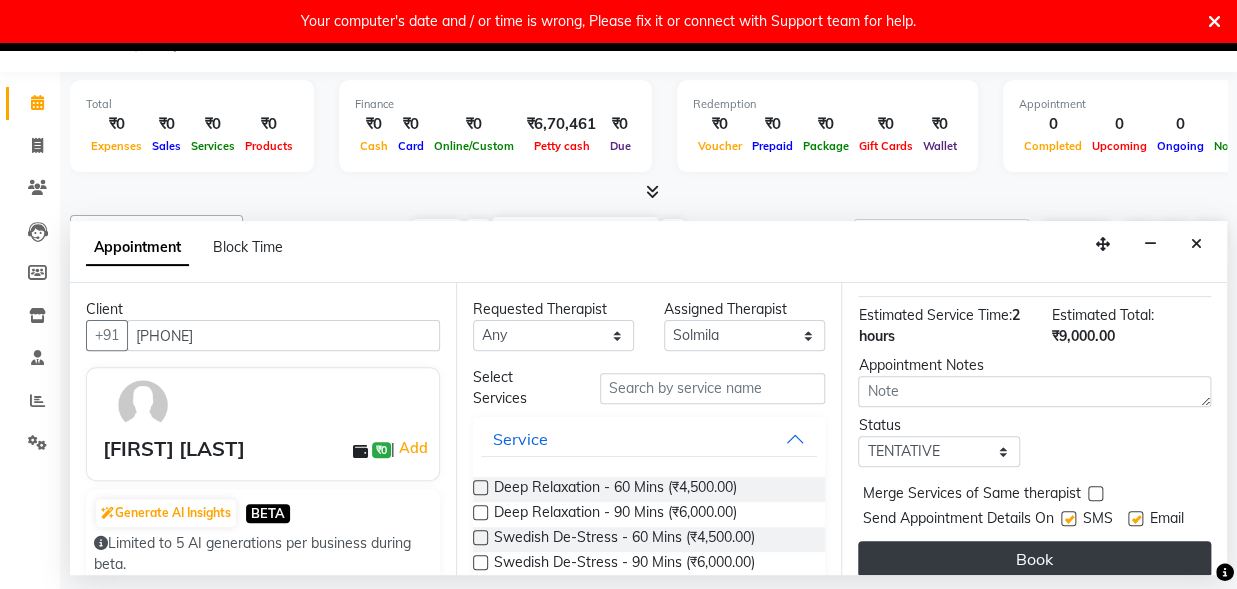 scroll, scrollTop: 381, scrollLeft: 0, axis: vertical 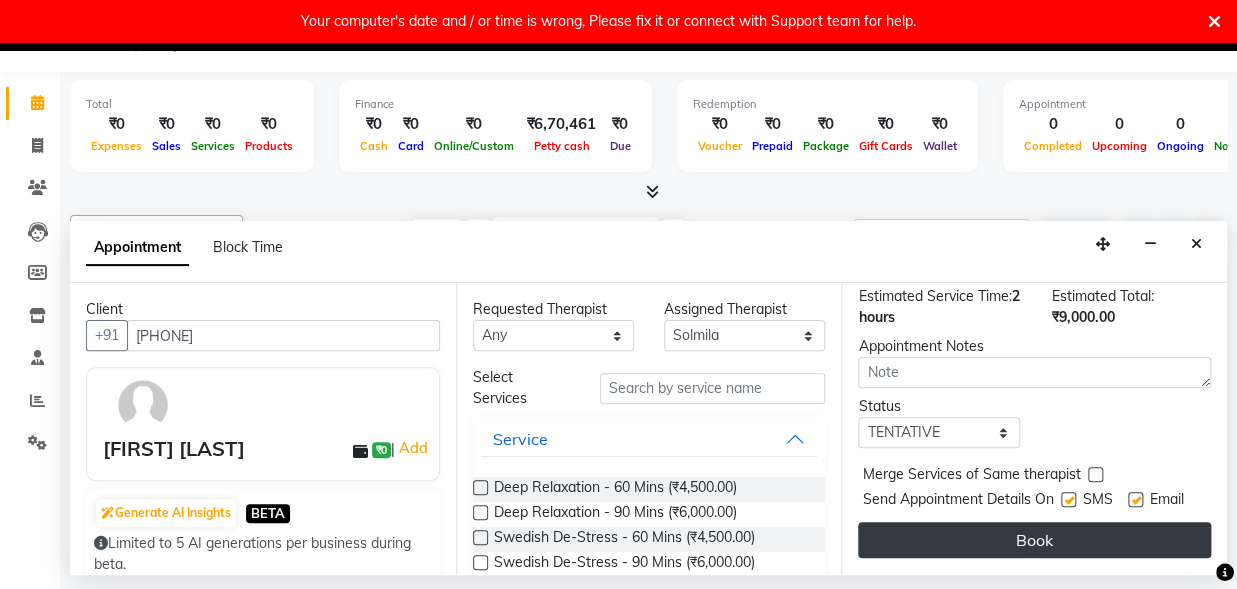 click on "Book" at bounding box center (1034, 540) 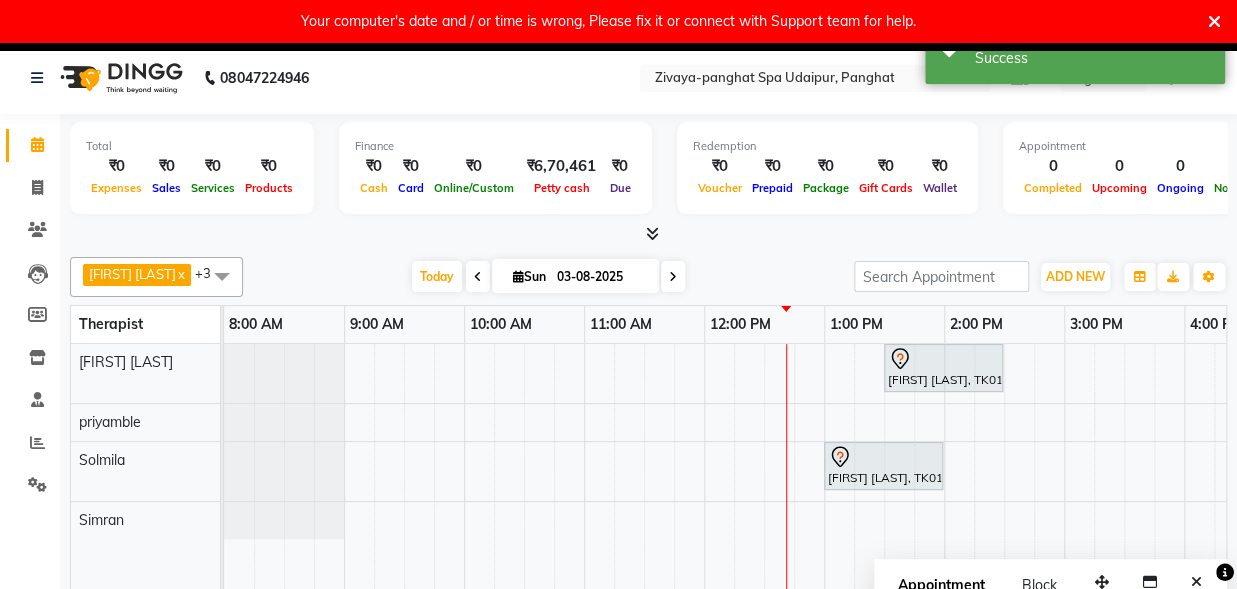 scroll, scrollTop: 0, scrollLeft: 0, axis: both 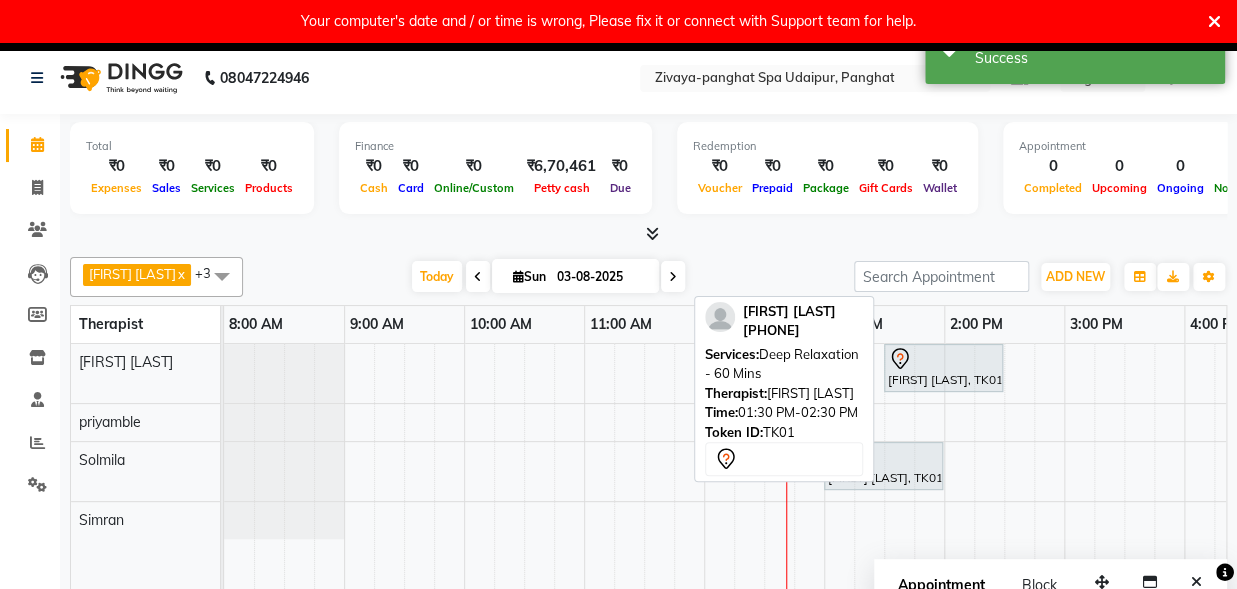click on "[FIRST] [LAST], TK01, 01:30 PM-02:30 PM, Deep Relaxation - 60 Mins" at bounding box center [943, 368] 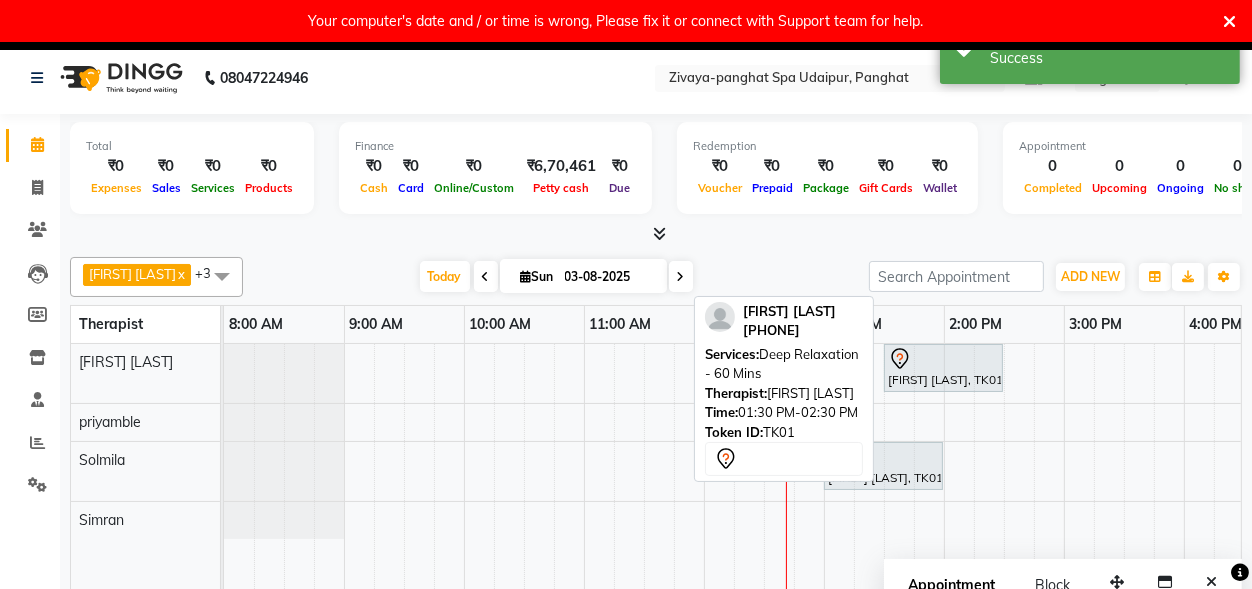 select on "7" 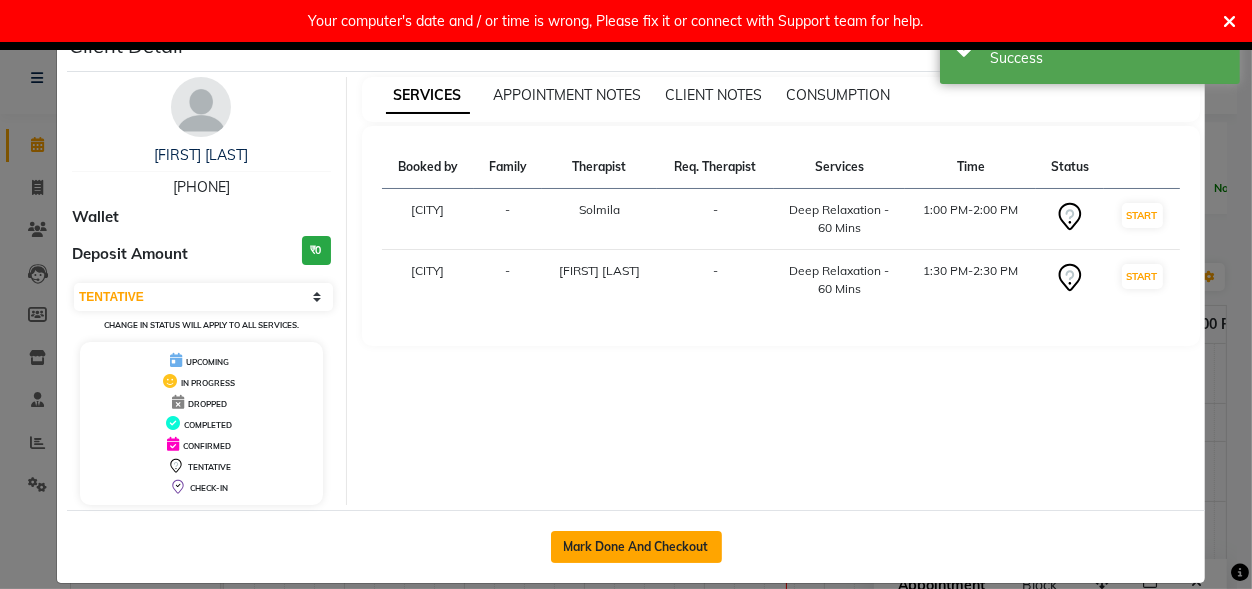 click on "Mark Done And Checkout" 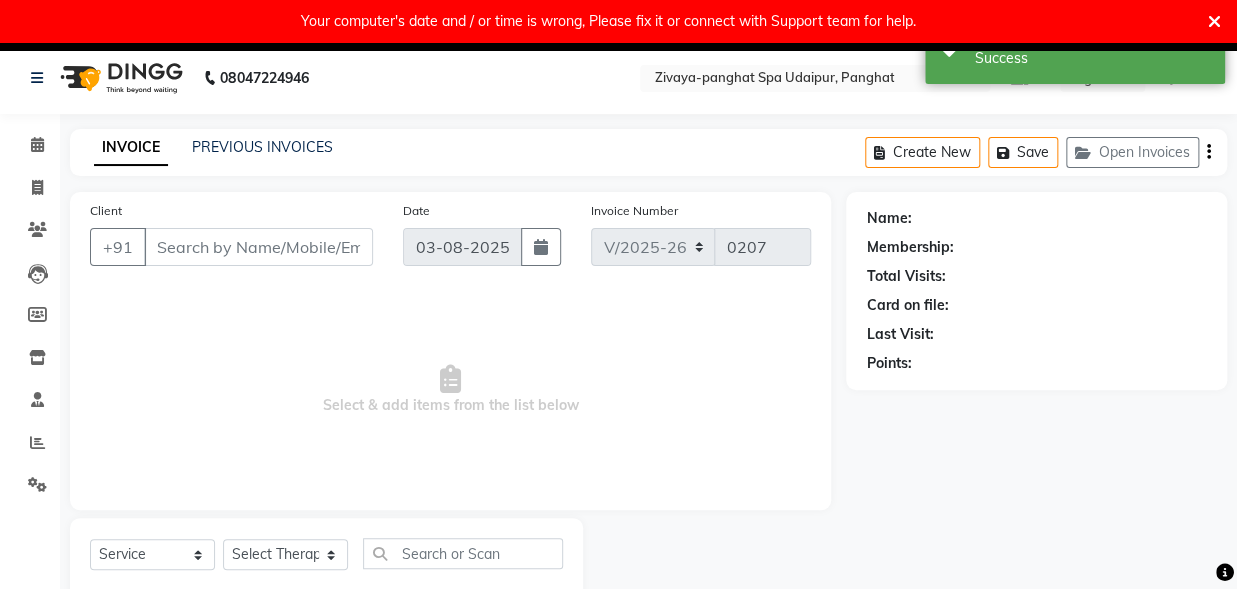 type on "[PHONE]" 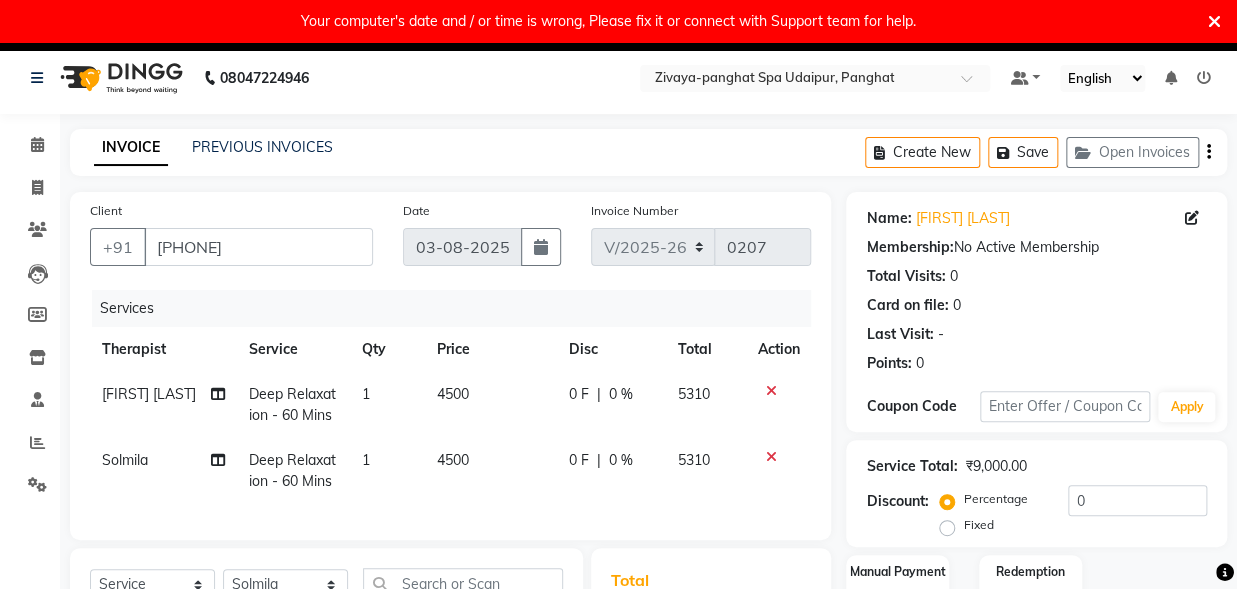 click on "Fixed" 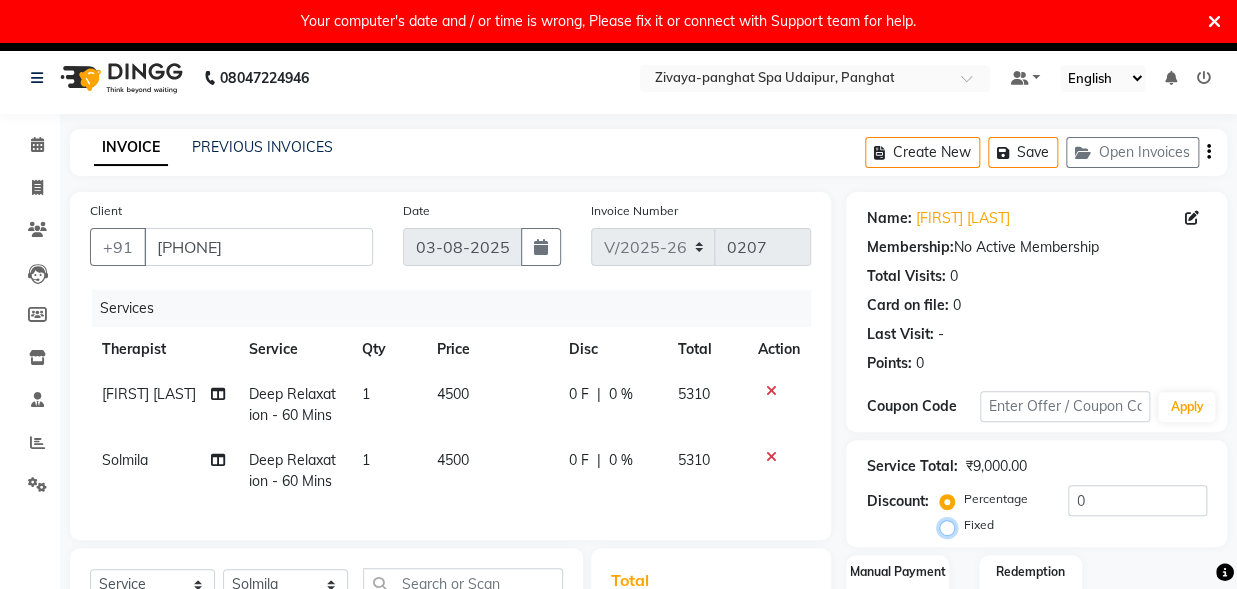 click on "Fixed" at bounding box center [951, 525] 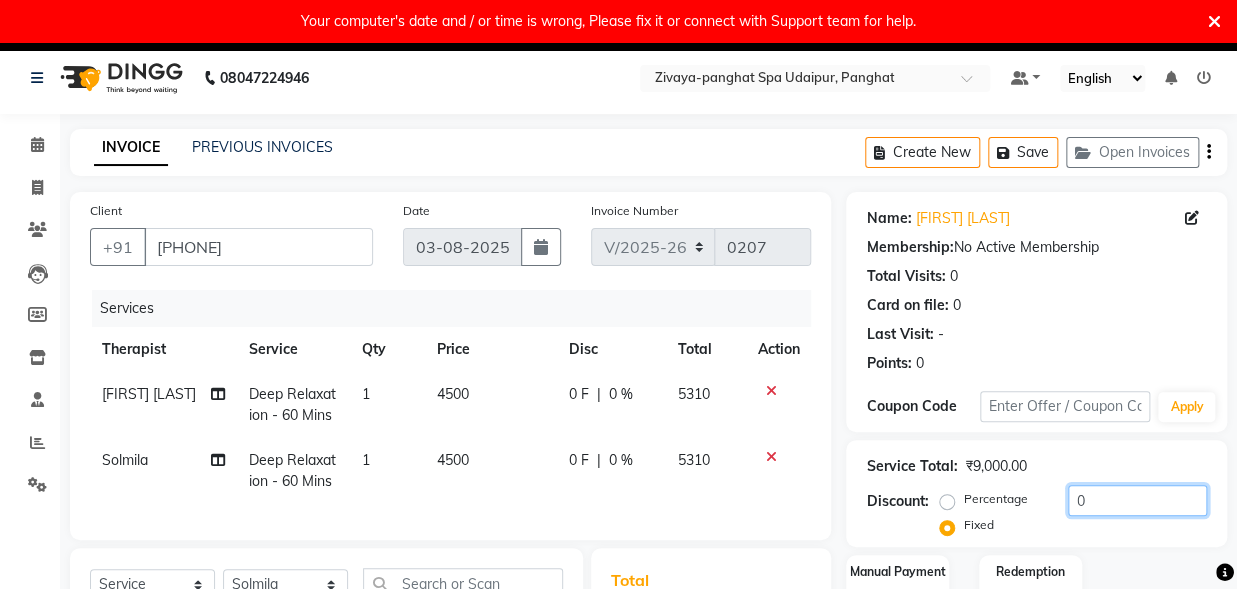 click on "0" 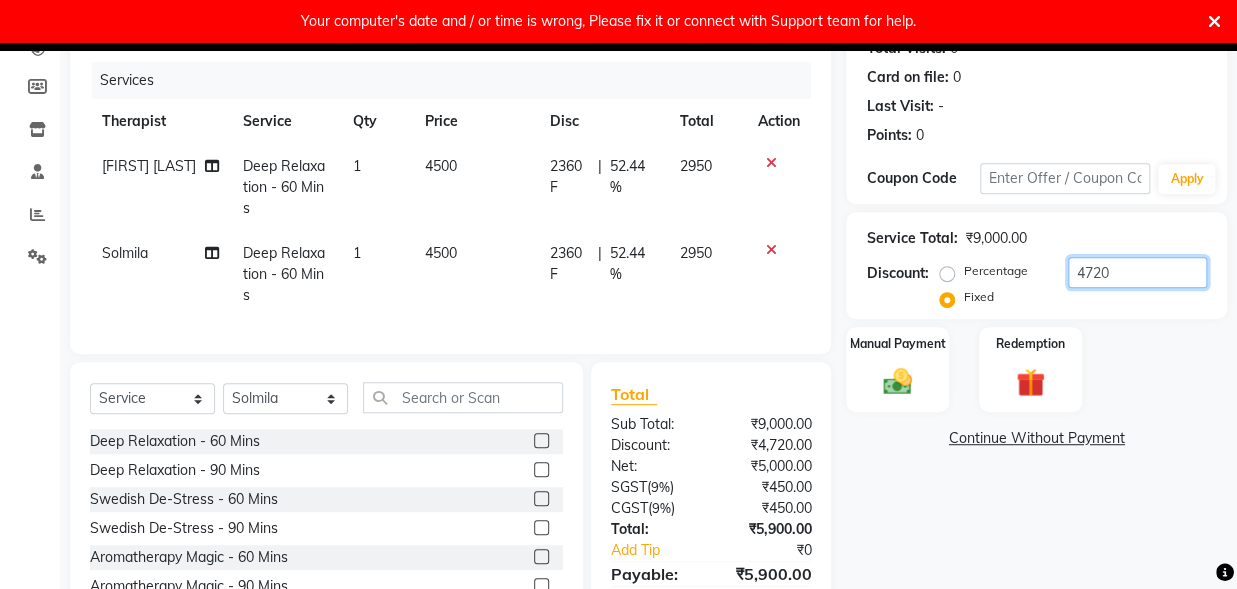 scroll, scrollTop: 341, scrollLeft: 0, axis: vertical 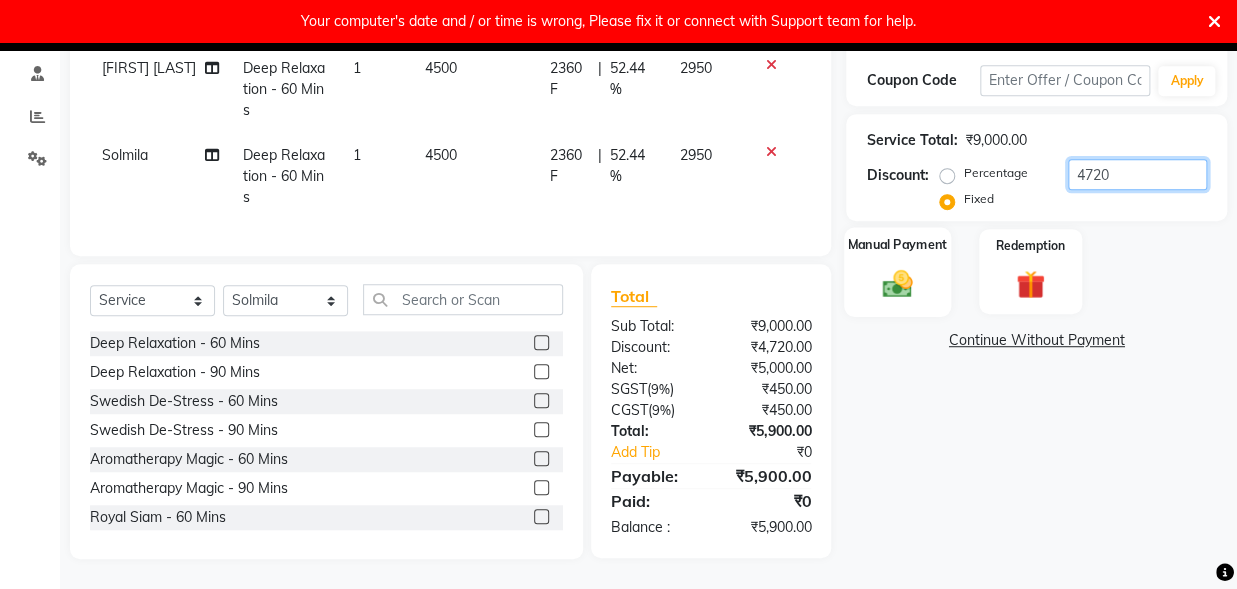 type on "4720" 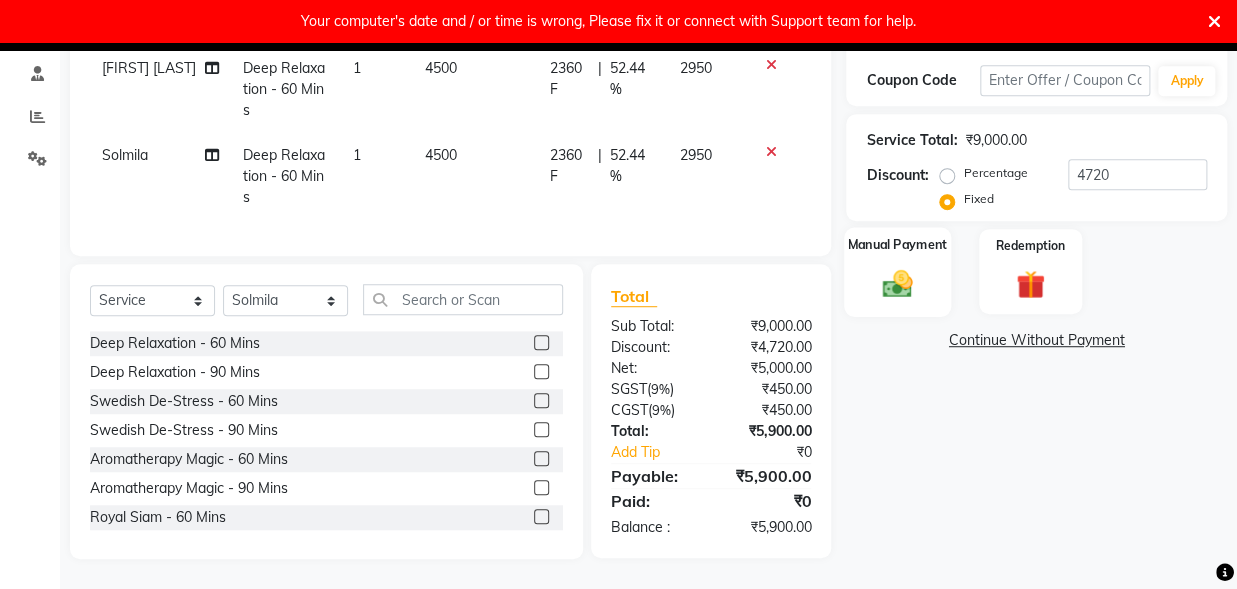 click 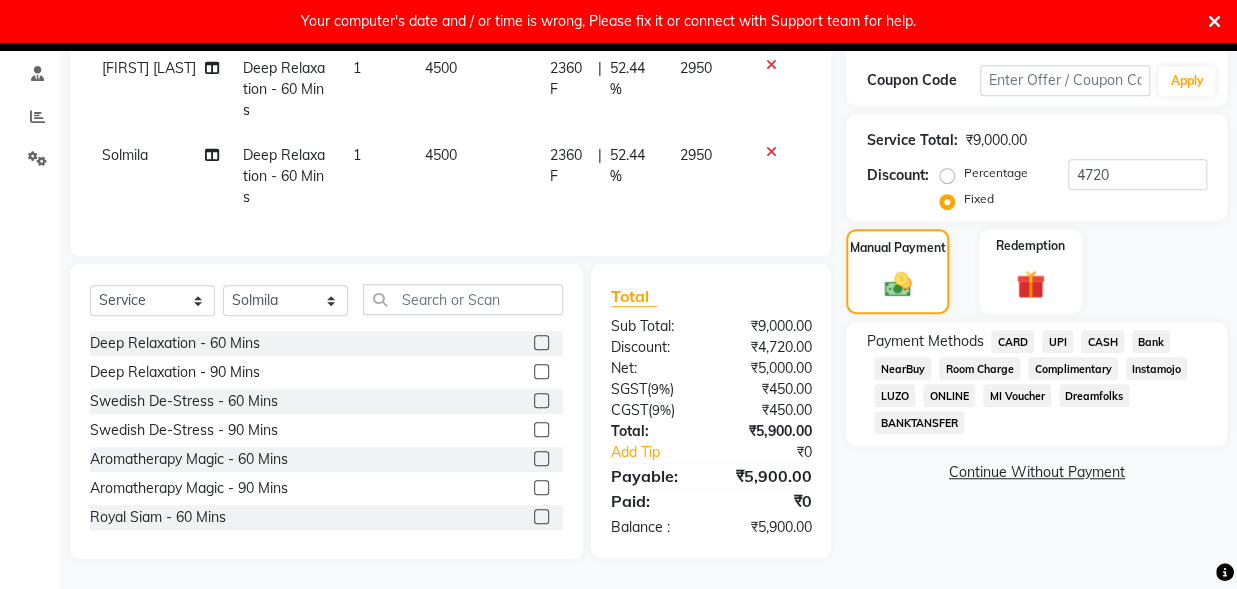 click on "UPI" 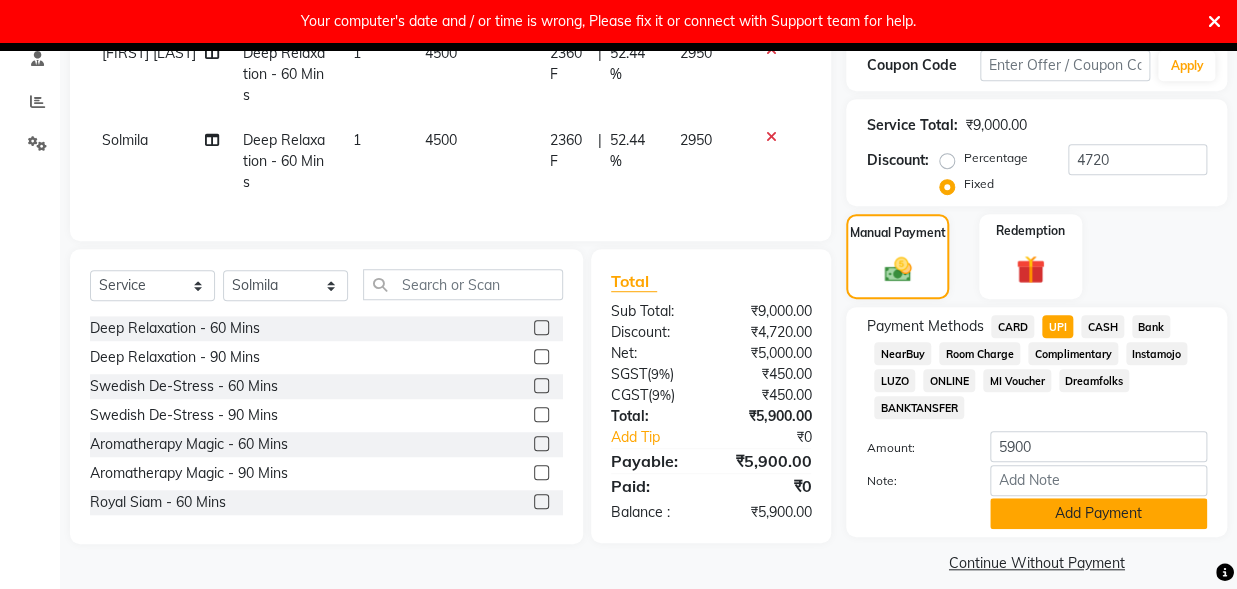 click on "Add Payment" 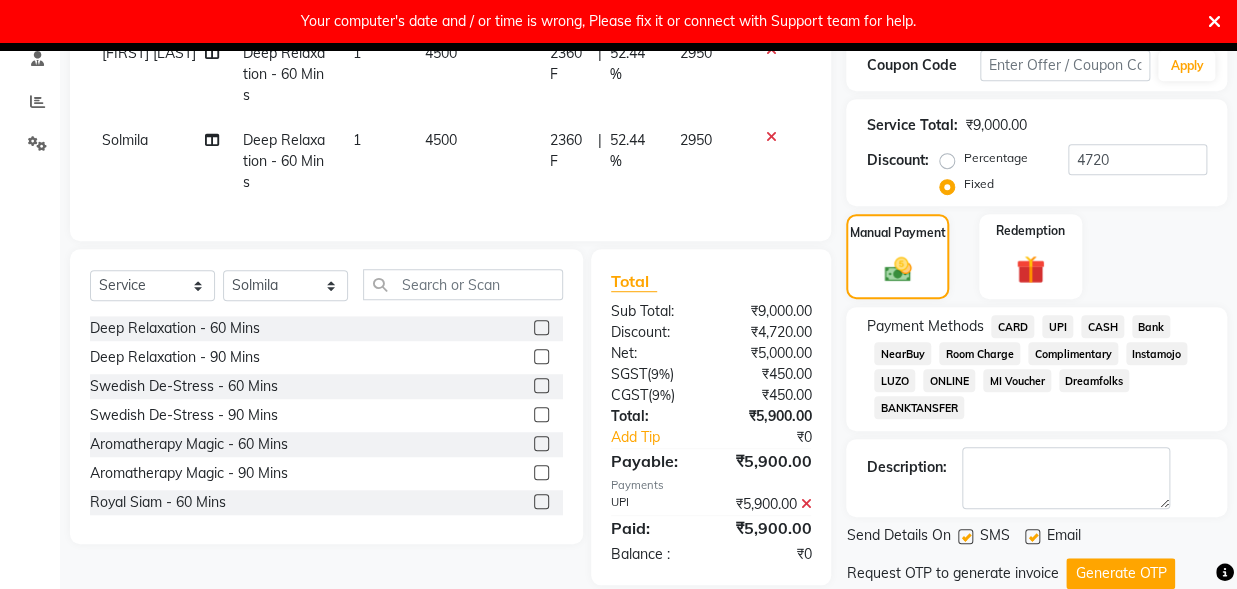 scroll, scrollTop: 405, scrollLeft: 0, axis: vertical 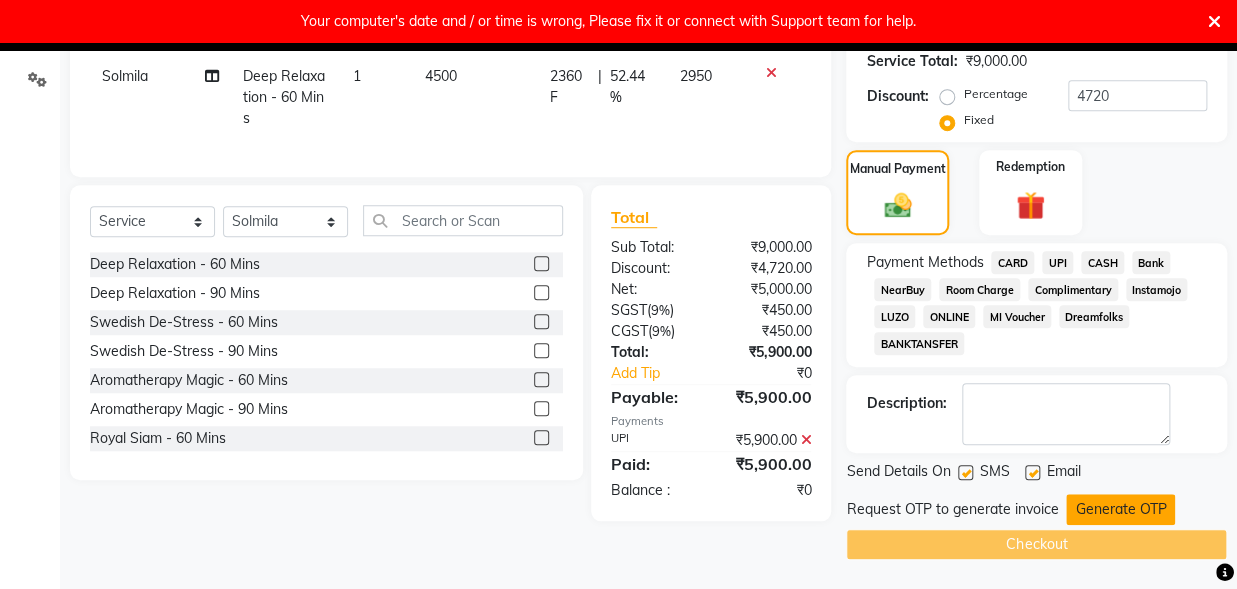 click on "Generate OTP" 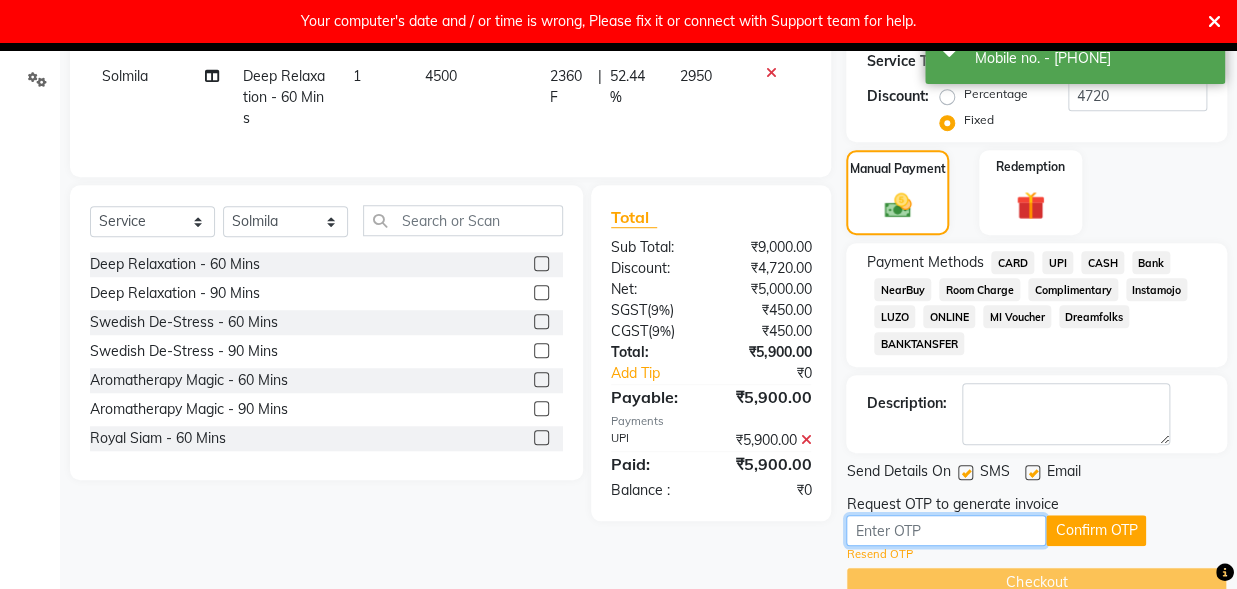 click at bounding box center [946, 530] 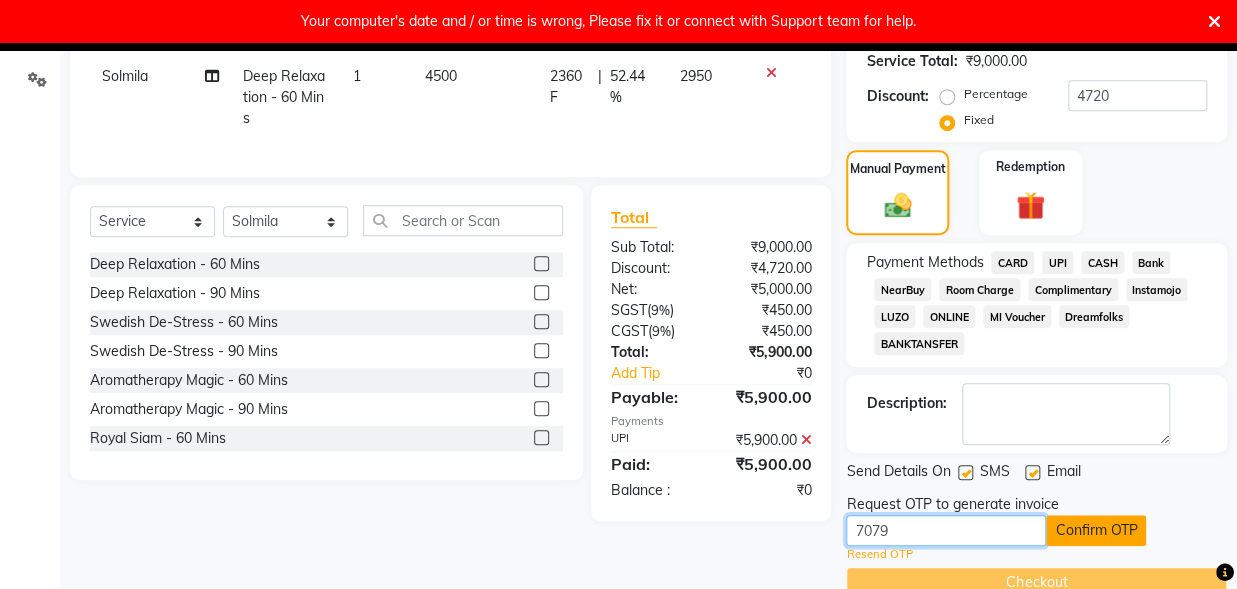 type on "7079" 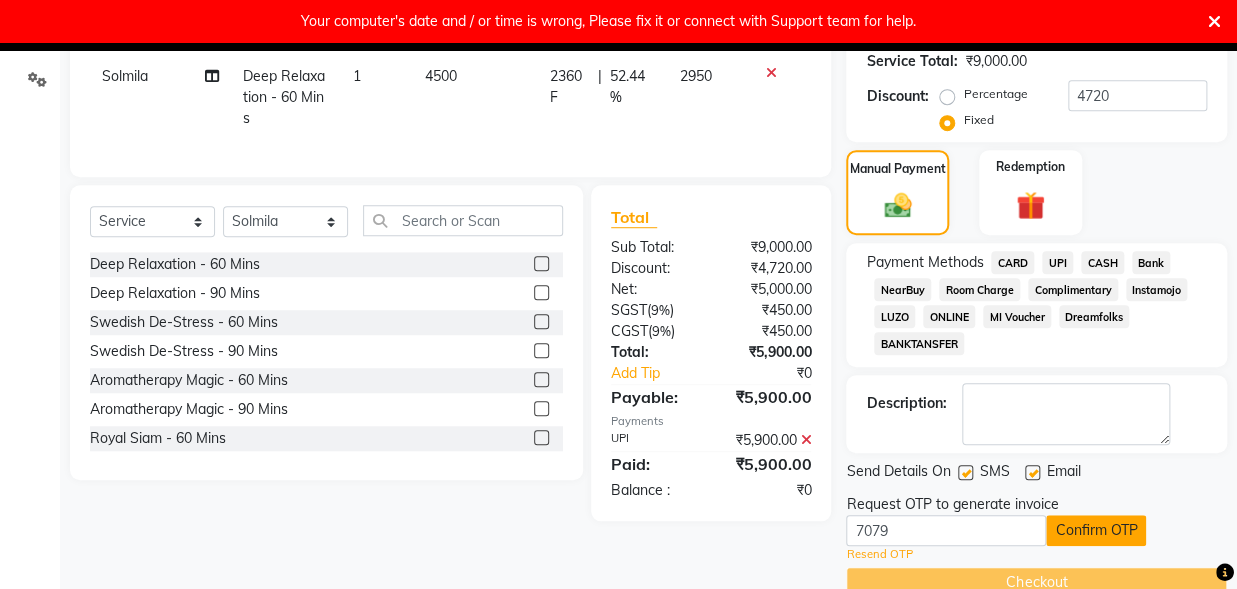 click on "Confirm OTP" 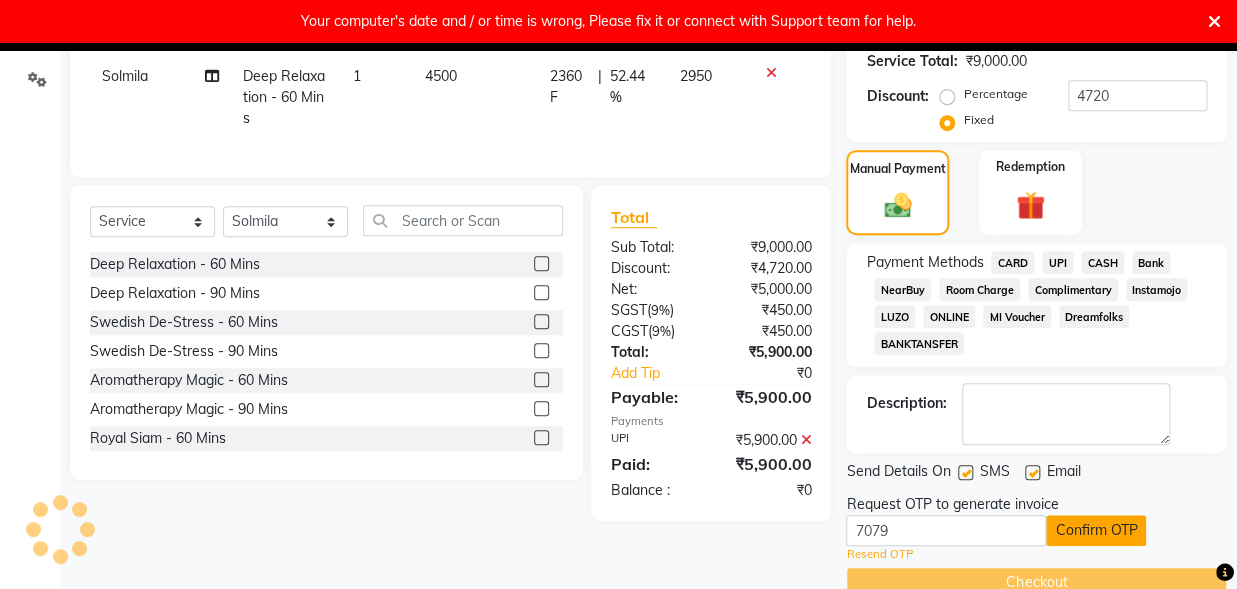 click on "Confirm OTP" 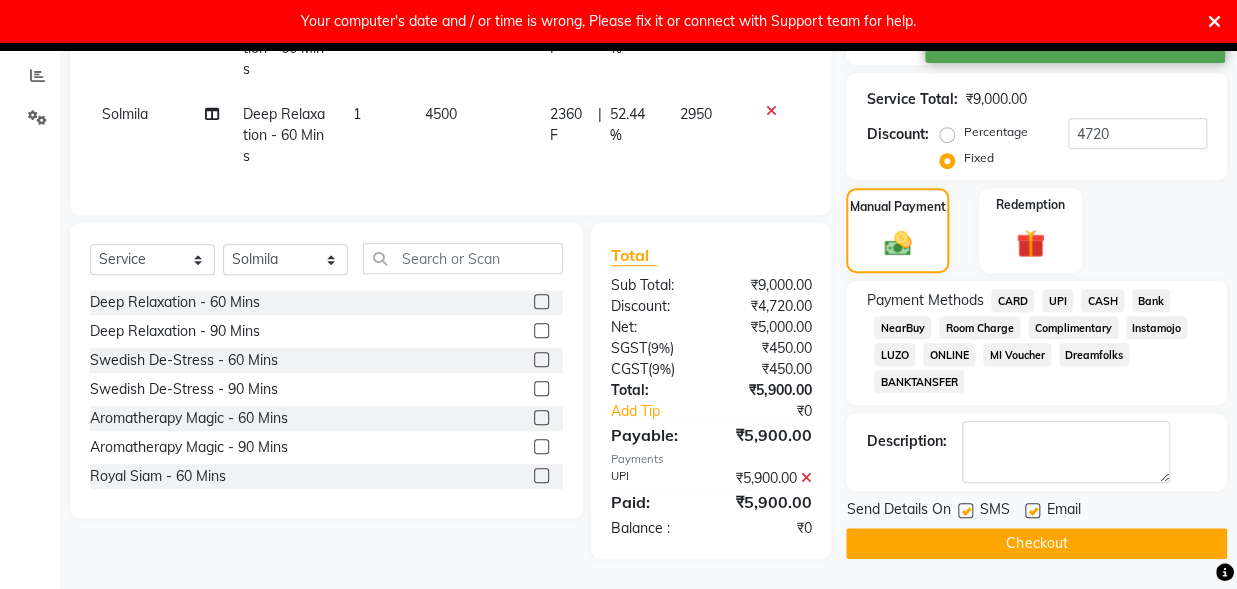click on "Checkout" 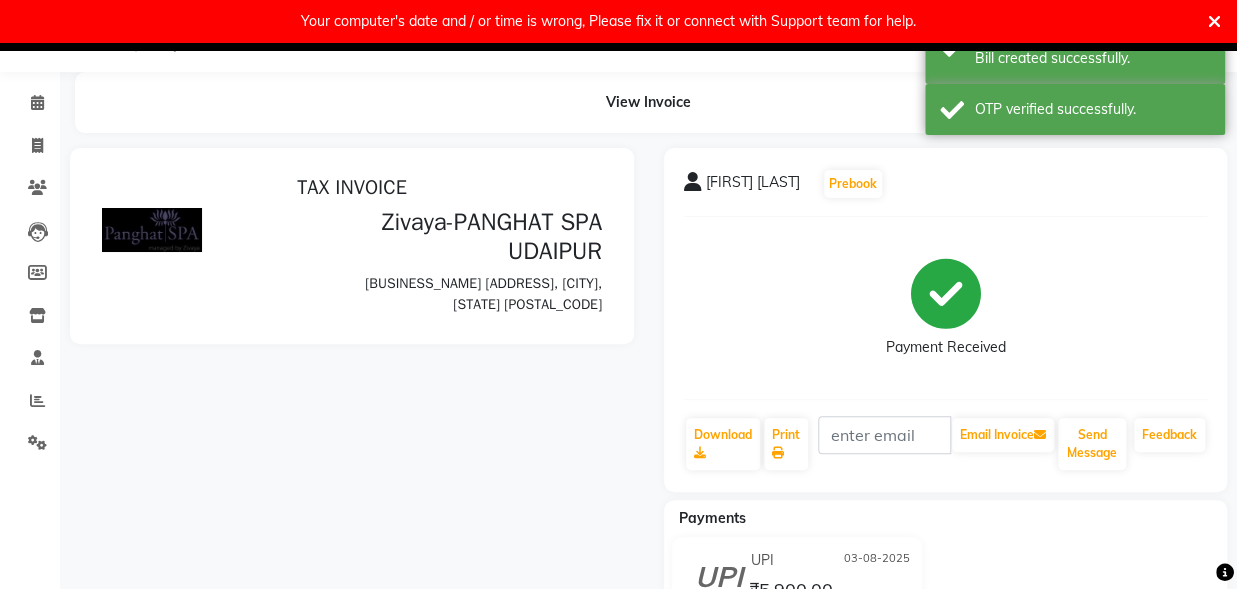 scroll, scrollTop: 0, scrollLeft: 0, axis: both 